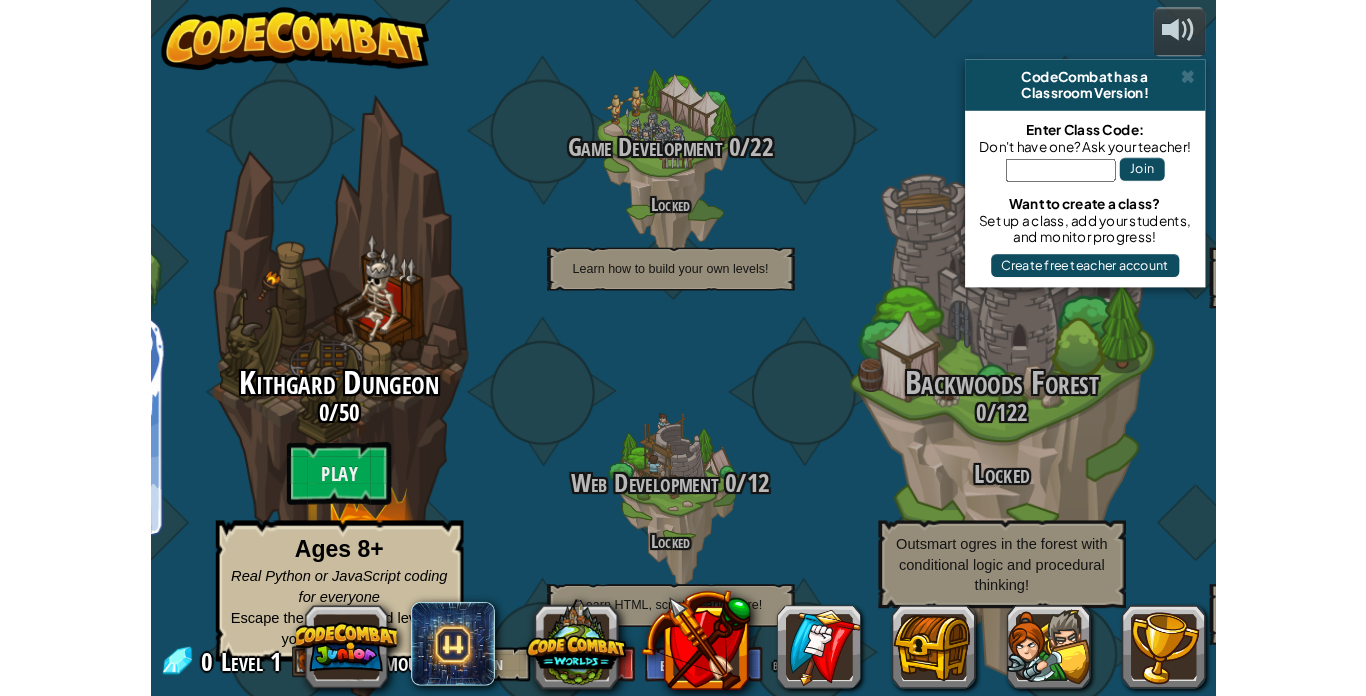 scroll, scrollTop: 0, scrollLeft: 0, axis: both 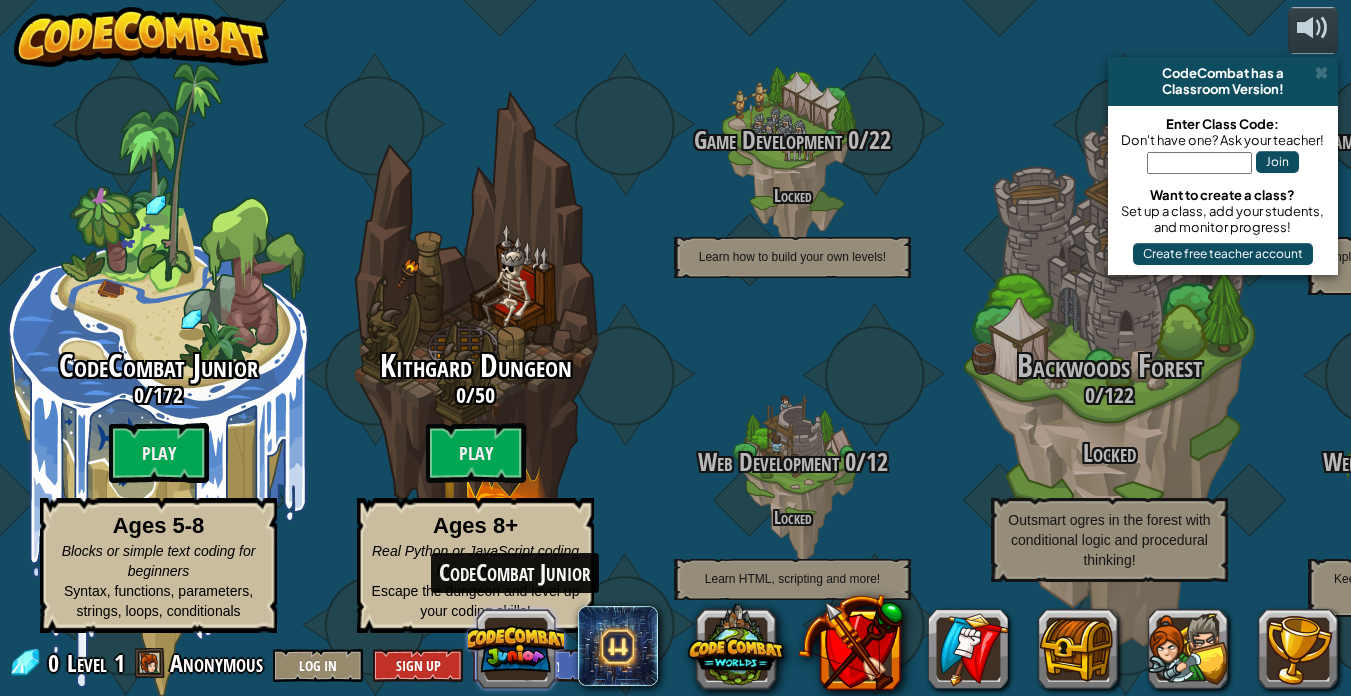 click at bounding box center [516, 649] 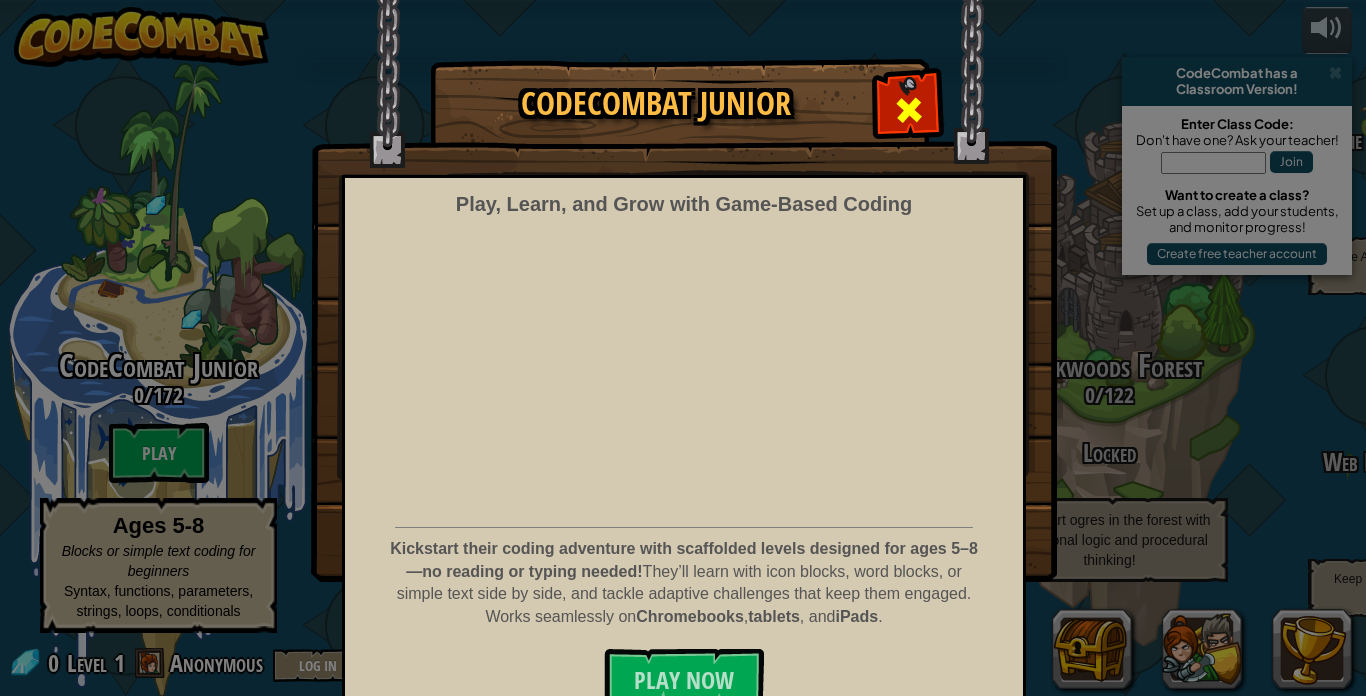 click at bounding box center (908, 107) 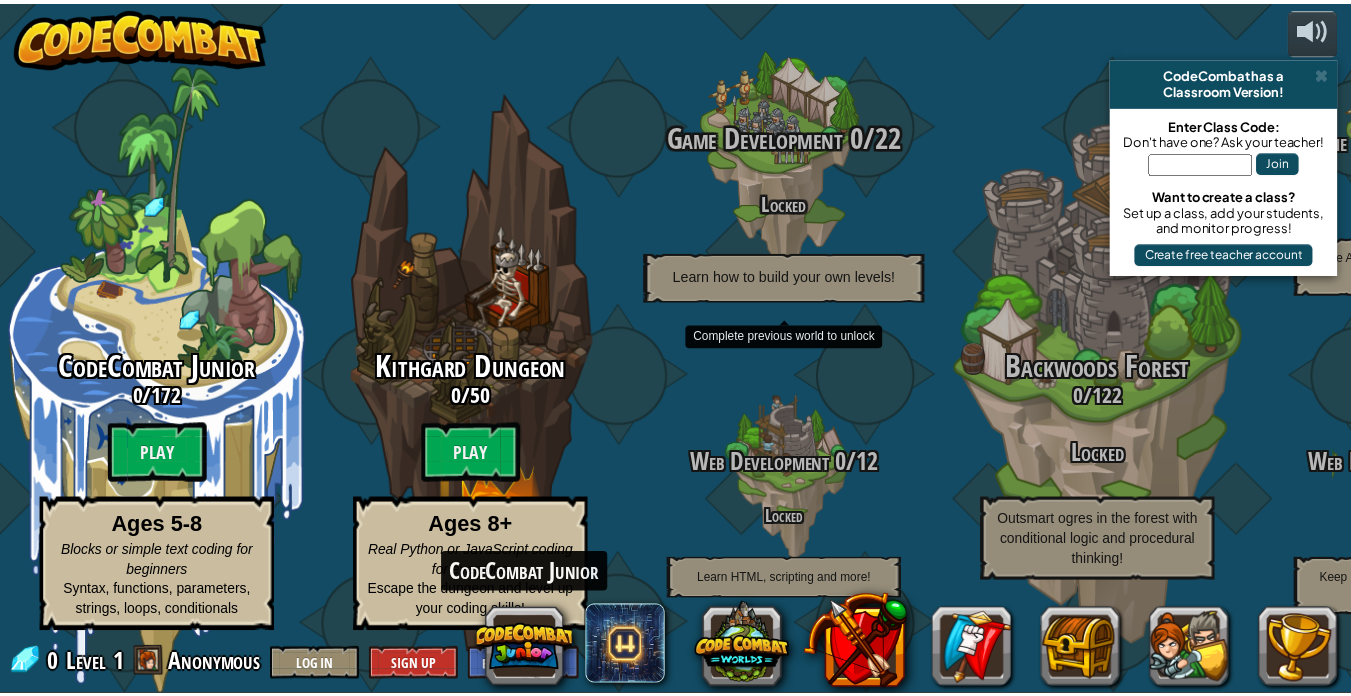 scroll, scrollTop: 1, scrollLeft: 0, axis: vertical 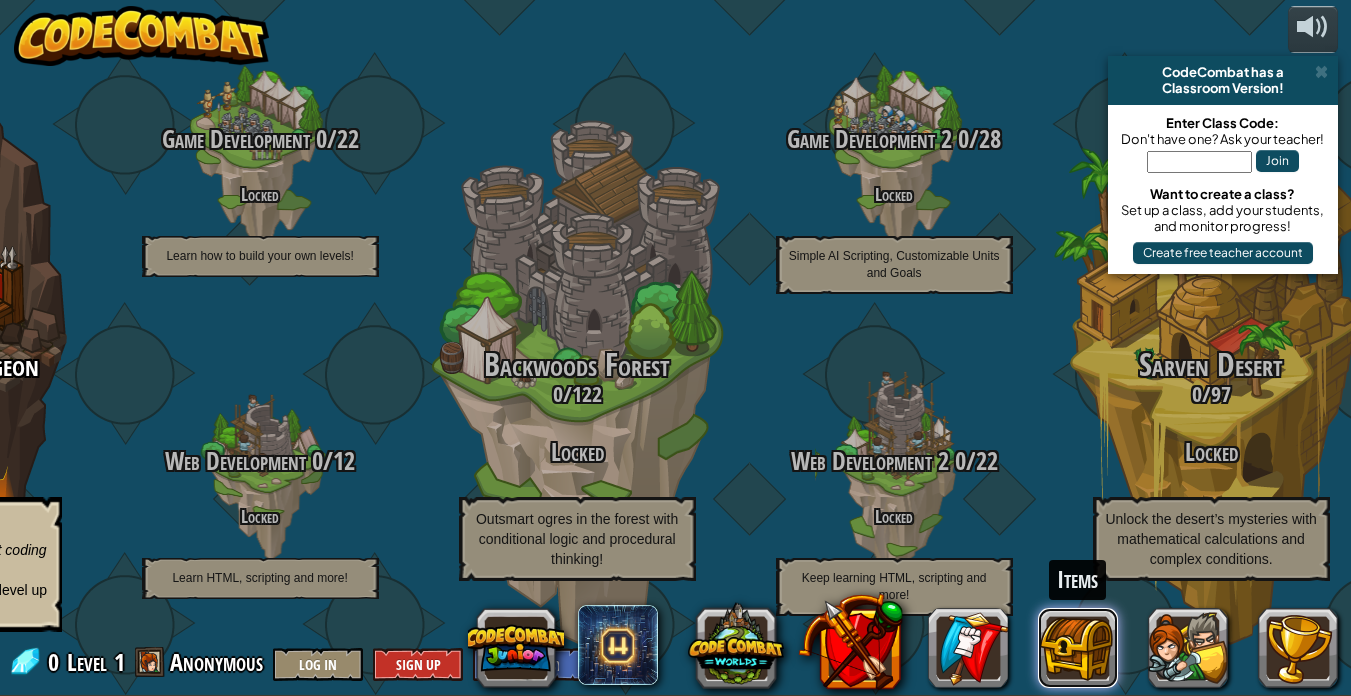 click at bounding box center (1078, 648) 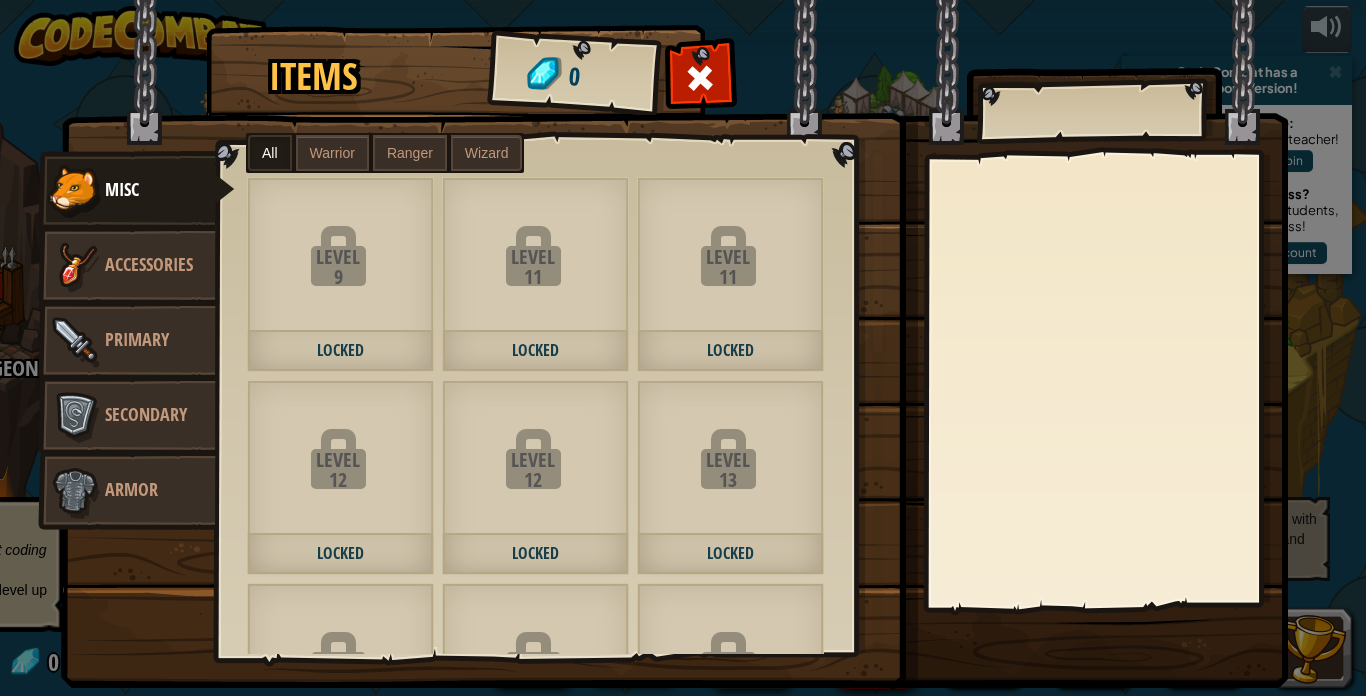 click on "Misc" at bounding box center [122, 189] 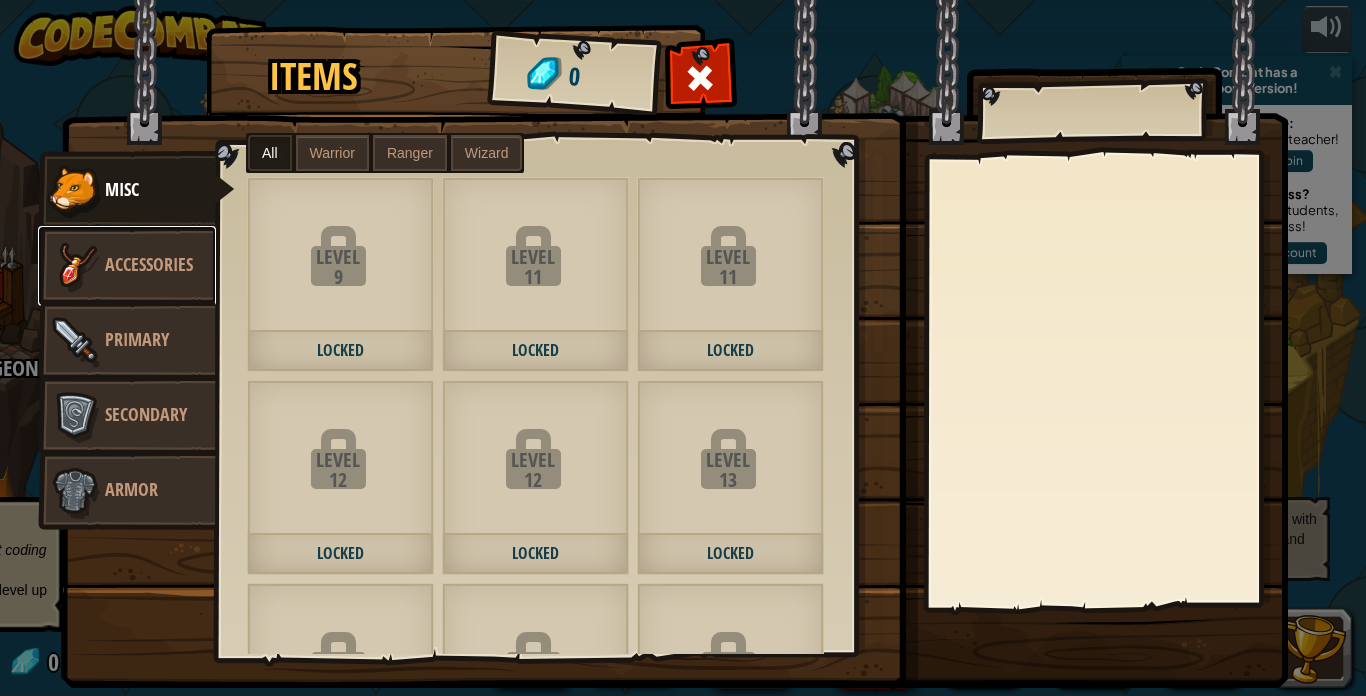 click on "Accessories" at bounding box center [149, 264] 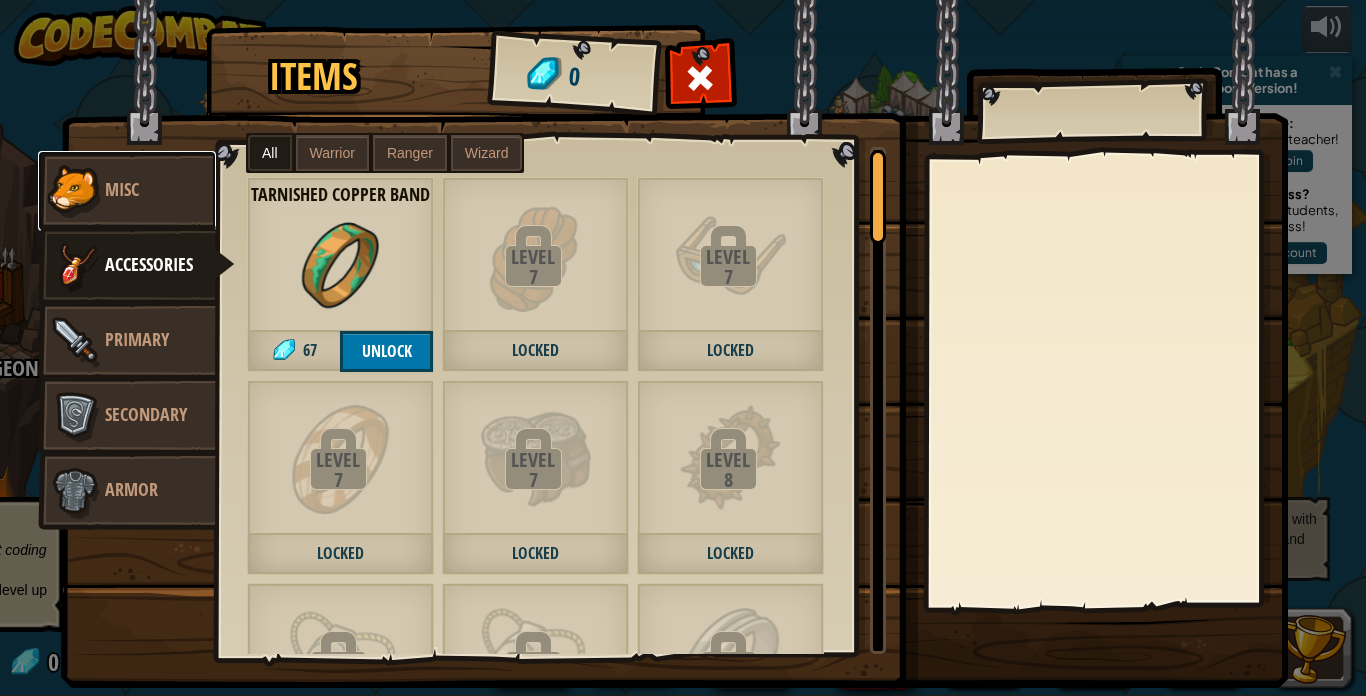 click on "Misc" at bounding box center [122, 189] 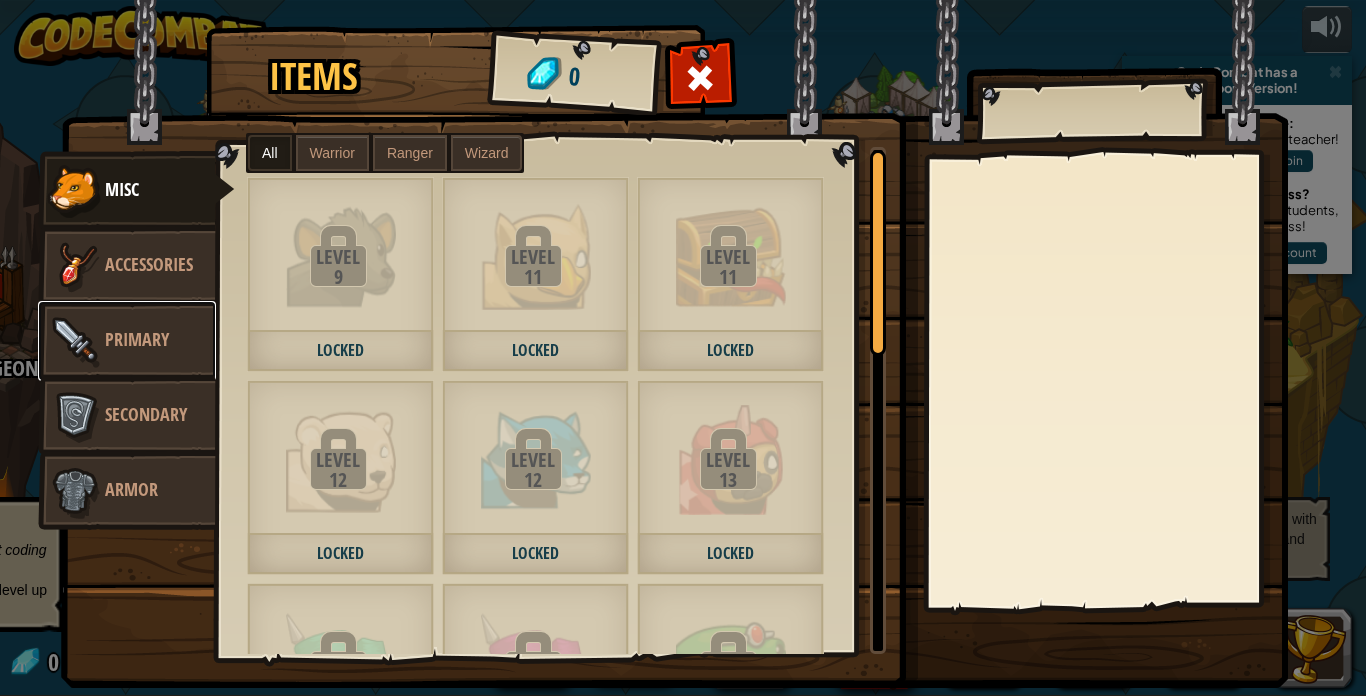 click on "Primary" at bounding box center [137, 339] 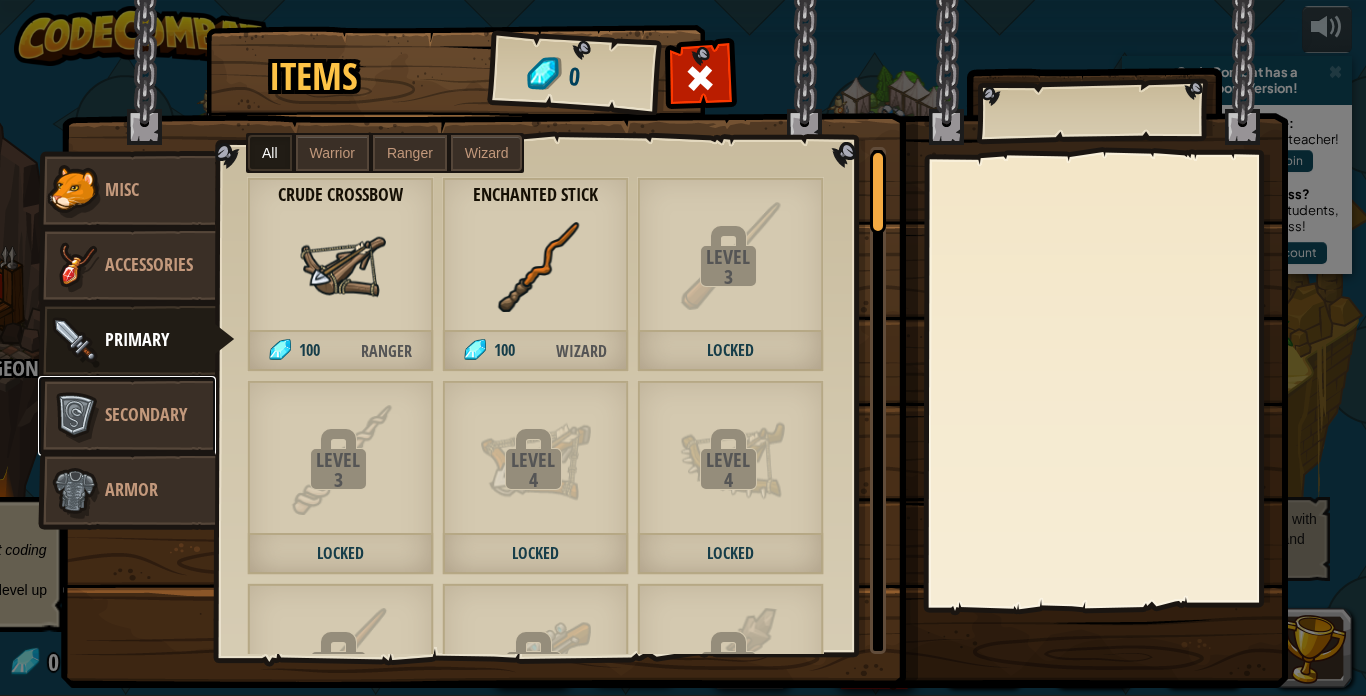 click on "Secondary" at bounding box center [127, 416] 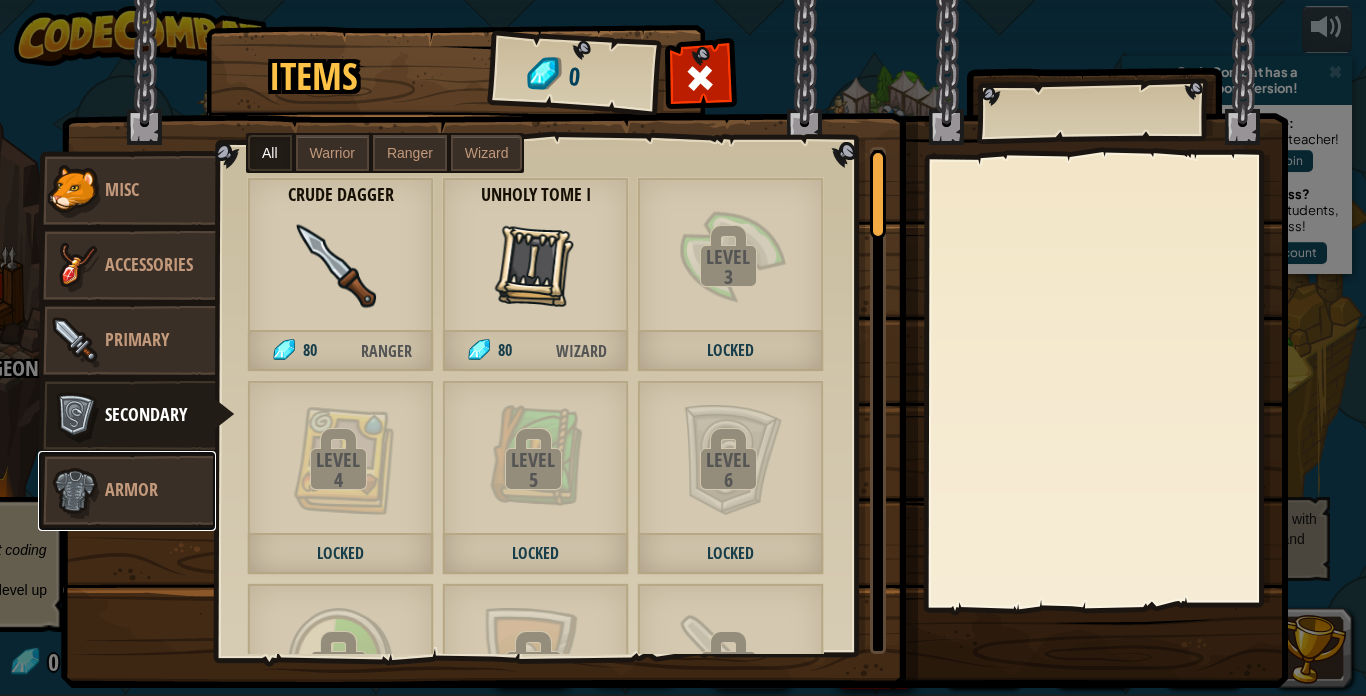 click on "Armor" at bounding box center (127, 491) 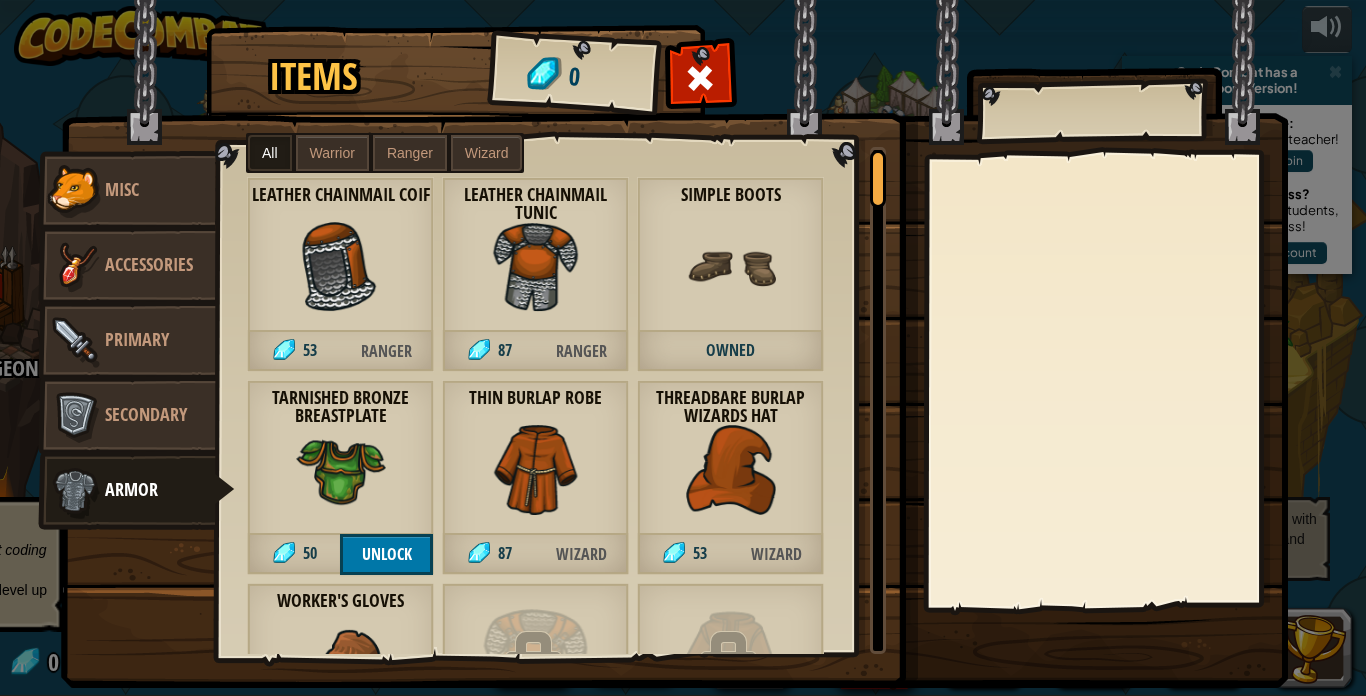 click at bounding box center [536, 470] 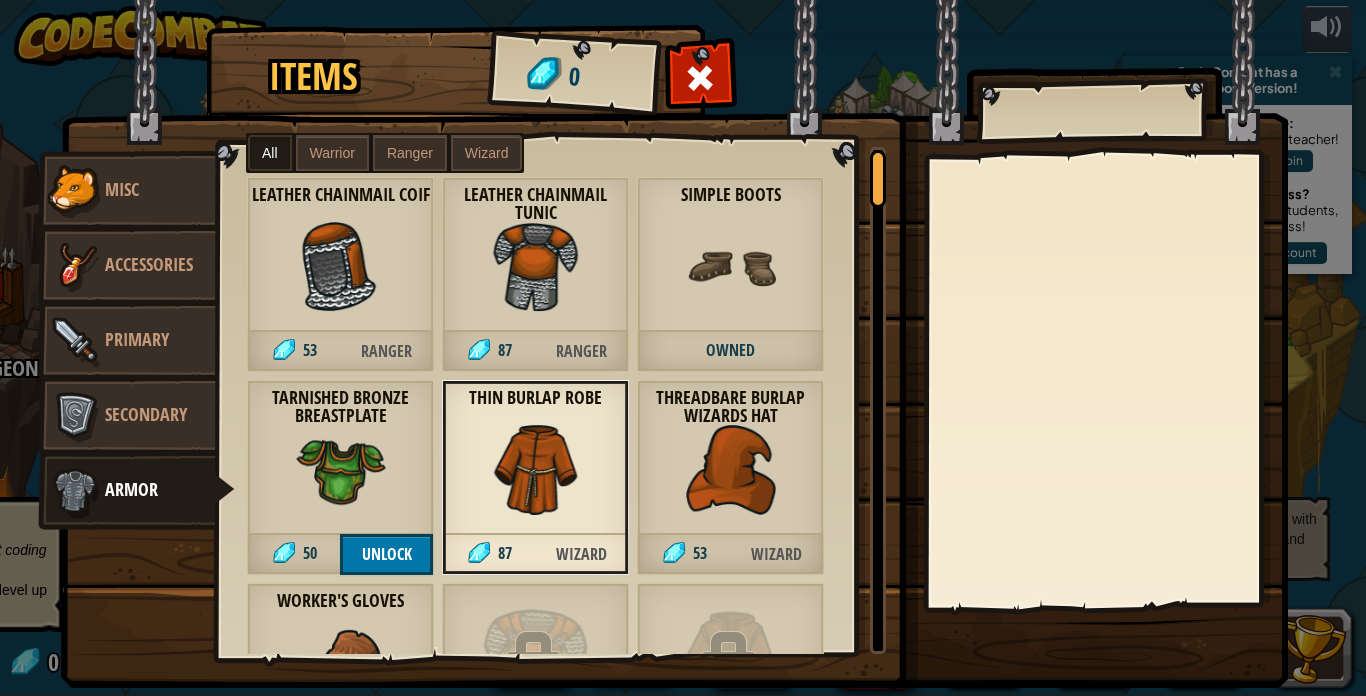 drag, startPoint x: 1144, startPoint y: 239, endPoint x: 1019, endPoint y: 319, distance: 148.40822 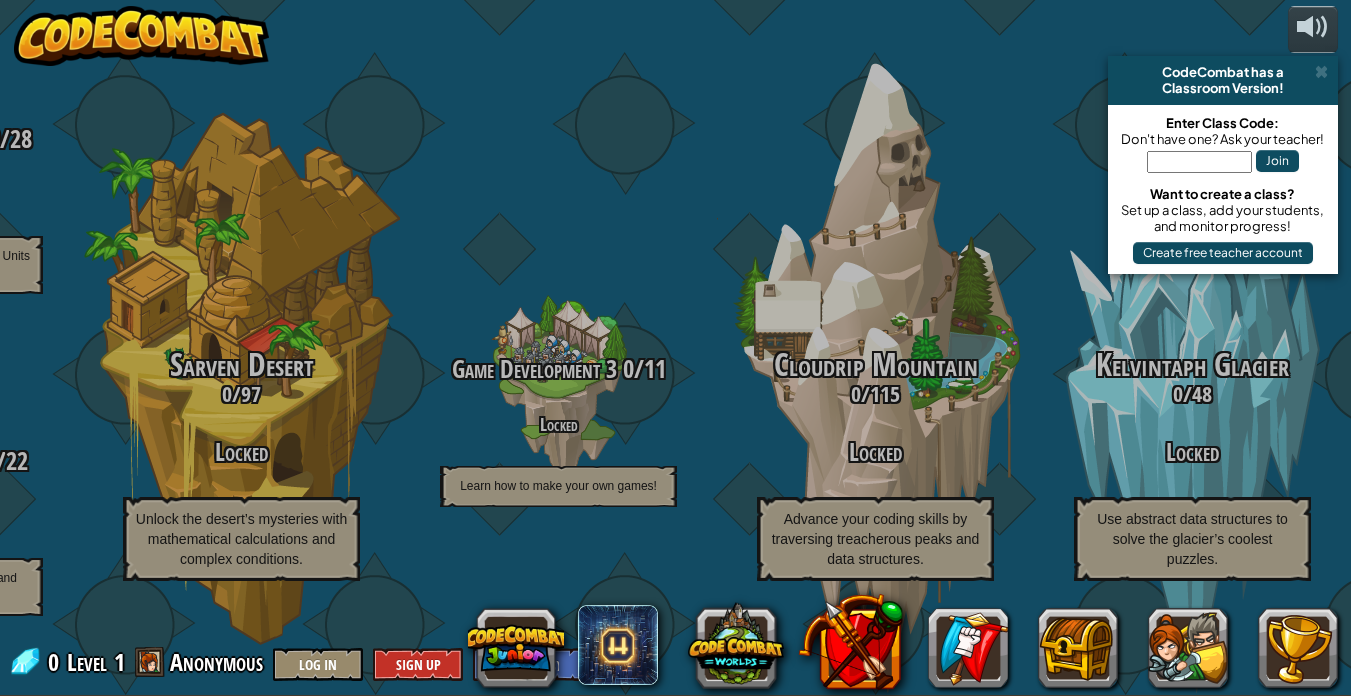 click on "CodeCombat Junior 0 / 172 Play Ages 5-8 Blocks or simple text coding for beginners Syntax, functions, parameters, strings, loops, conditionals Kithgard Dungeon 0 / 50 Play Ages 8+ Real Python or JavaScript coding for everyone Escape the dungeon and level up your coding skills! Game Development 0 / 22 Locked Learn how to build your own levels! Web Development 0 / 12 Locked Learn HTML, scripting and more! Backwoods Forest 0 / 122 Locked Outsmart ogres in the forest with conditional logic and procedural thinking! Game Development 2 0 / 28 Locked Simple AI Scripting, Customizable Units and Goals Web Development 2 0 / 22 Locked Keep learning HTML, scripting and more! Sarven Desert 0 / 97 Locked Unlock the desert’s mysteries with mathematical calculations and complex conditions. Game Development 3 0 / 11 Locked Learn how to make your own games! Cloudrip Mountain 0 / 115 Locked Advance your coding skills by traversing treacherous peaks and data structures. Kelvintaph Glacier 0 / 48 Locked ???" at bounding box center [-76, 347] 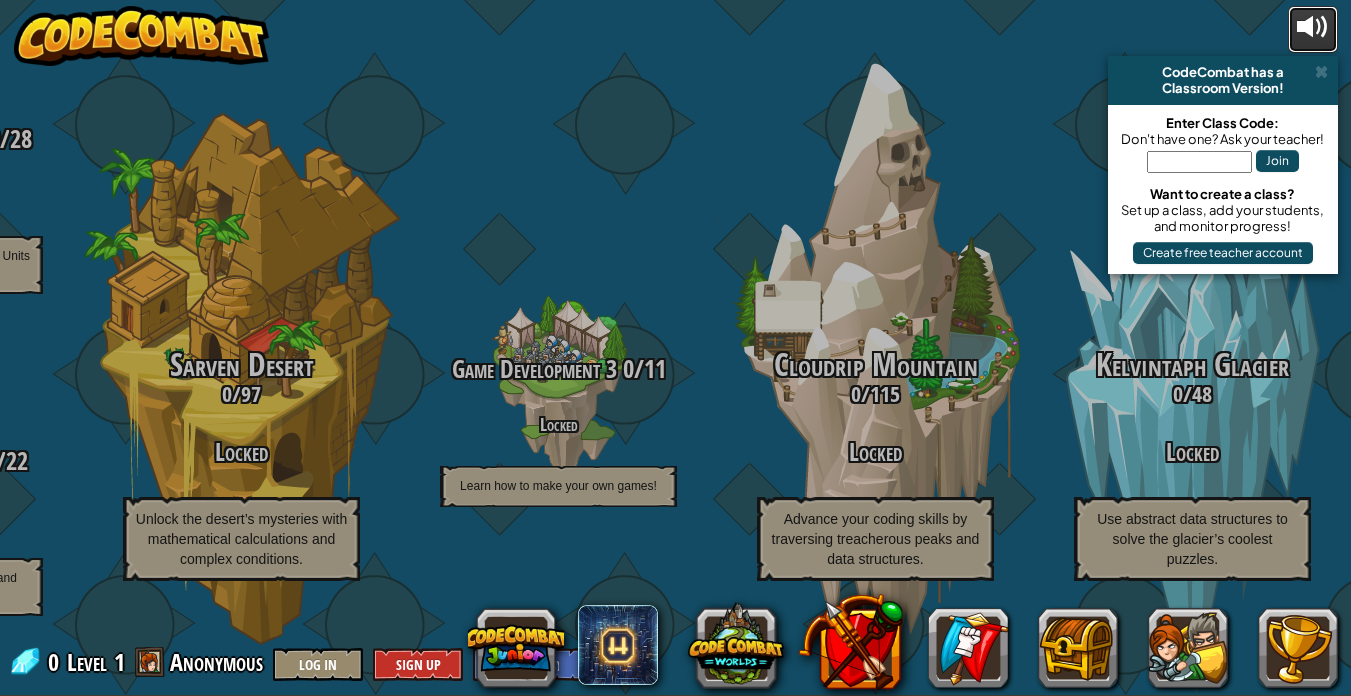click at bounding box center [1313, 27] 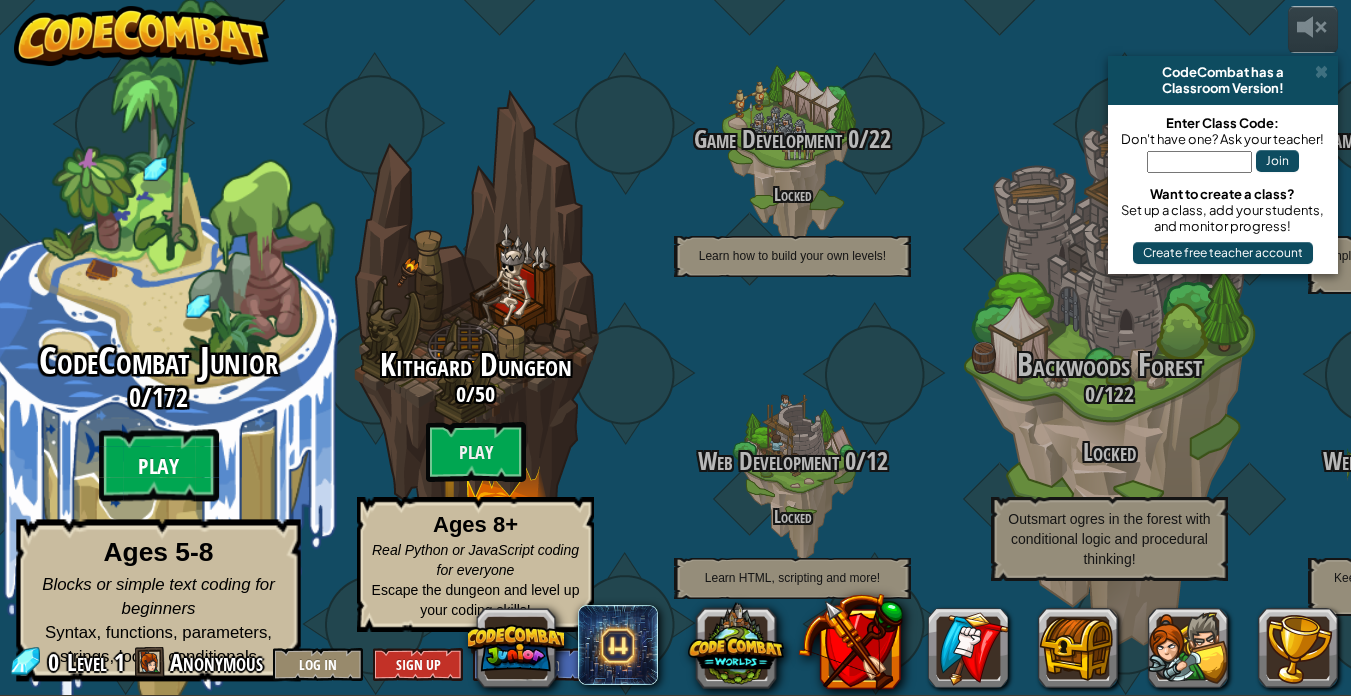 click on "Play" at bounding box center (159, 466) 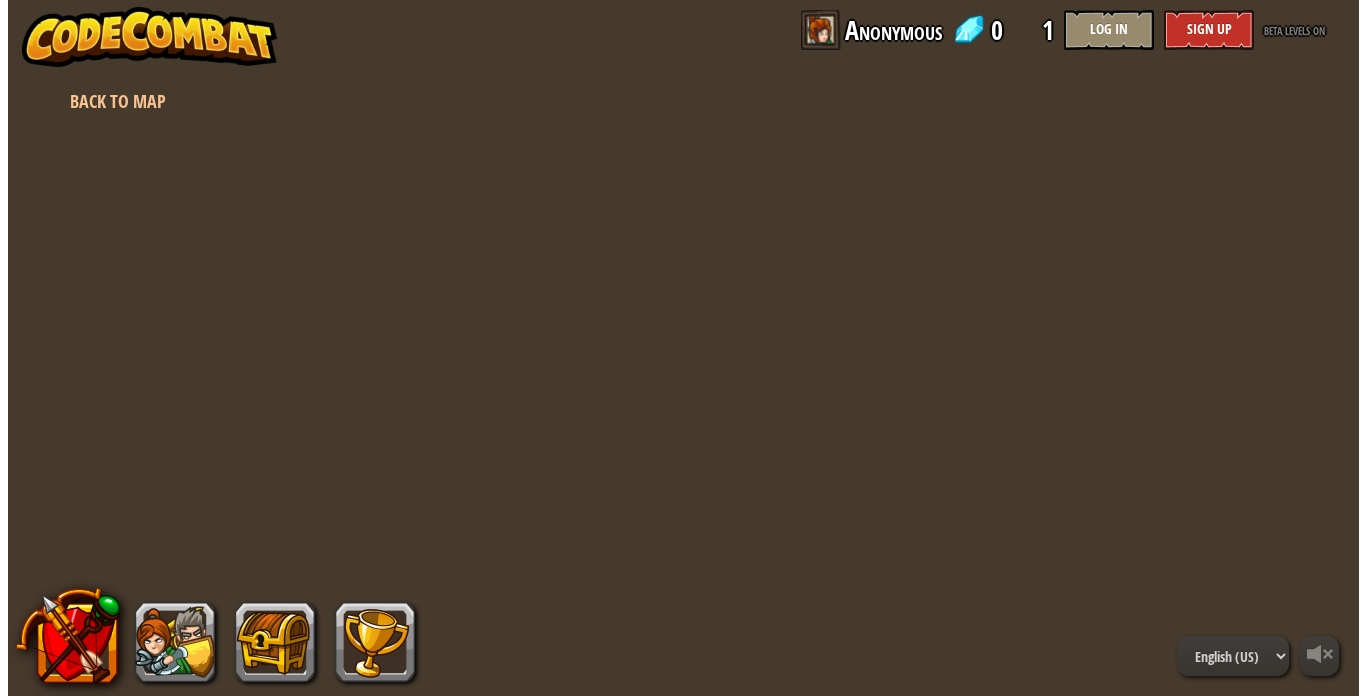 scroll, scrollTop: 0, scrollLeft: 0, axis: both 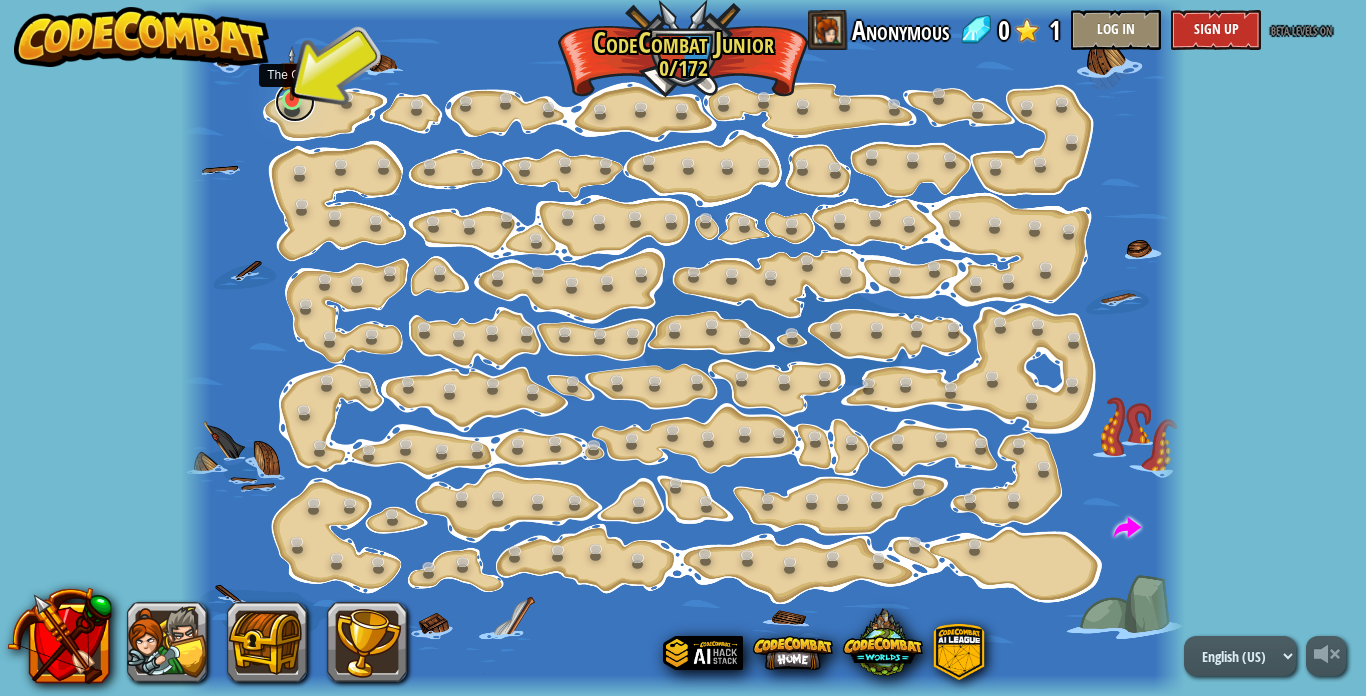 click at bounding box center [295, 102] 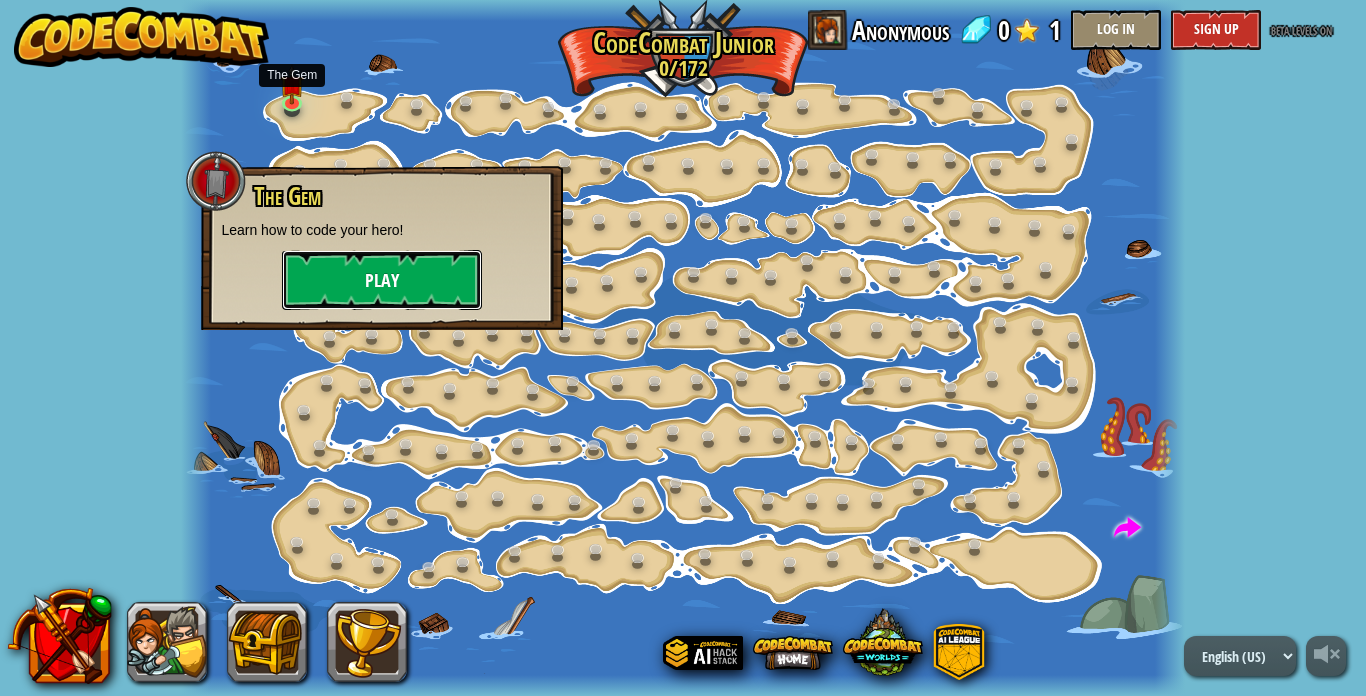 click on "Play" at bounding box center [382, 280] 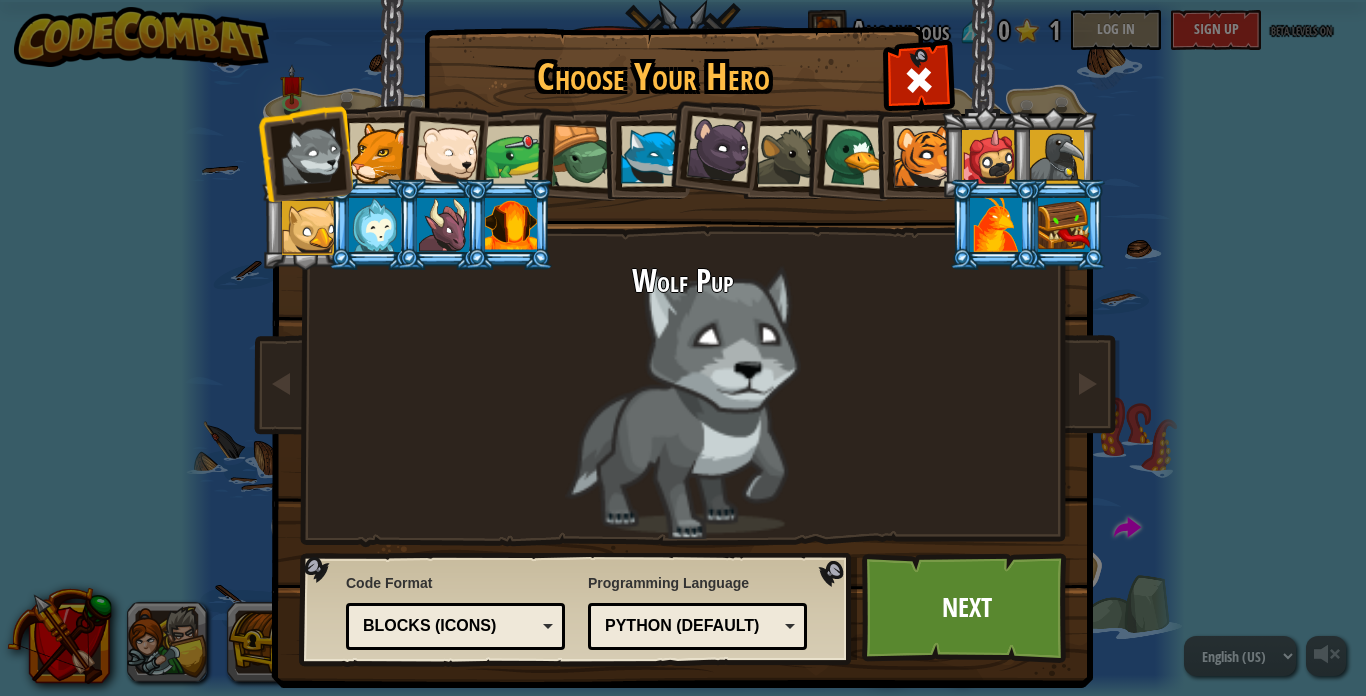 click at bounding box center [379, 153] 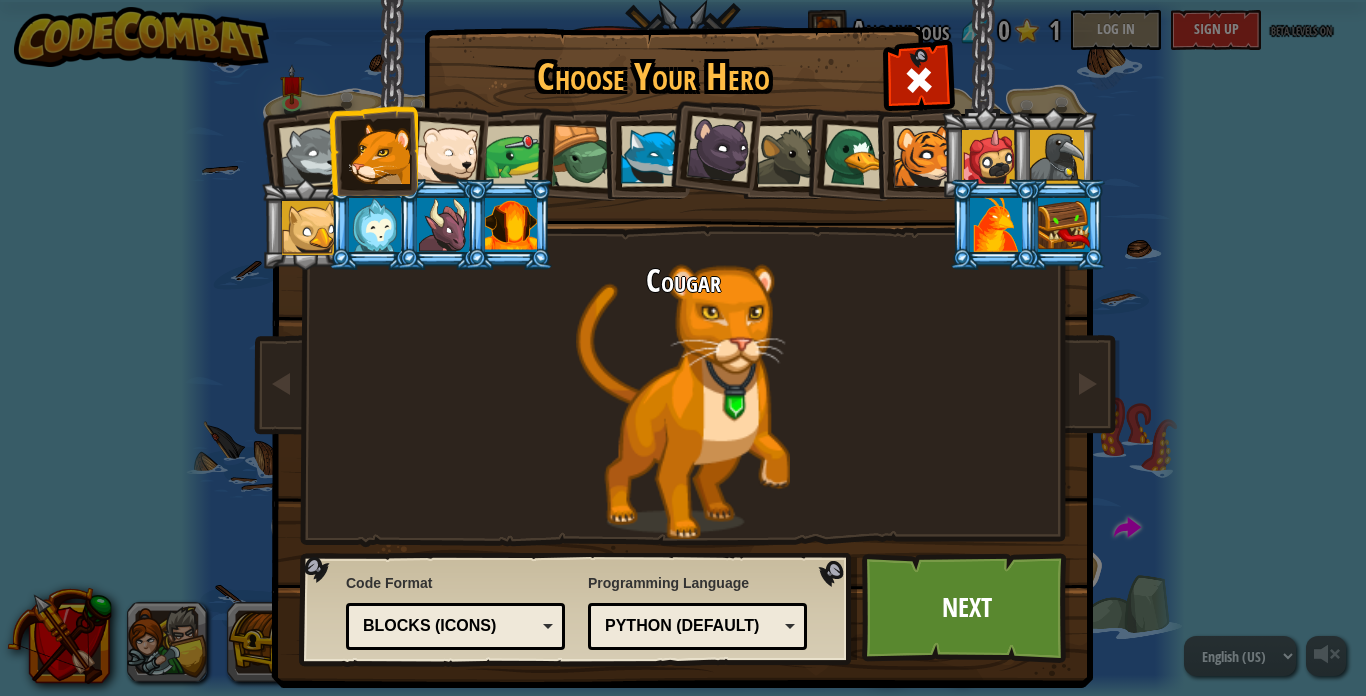click at bounding box center [447, 154] 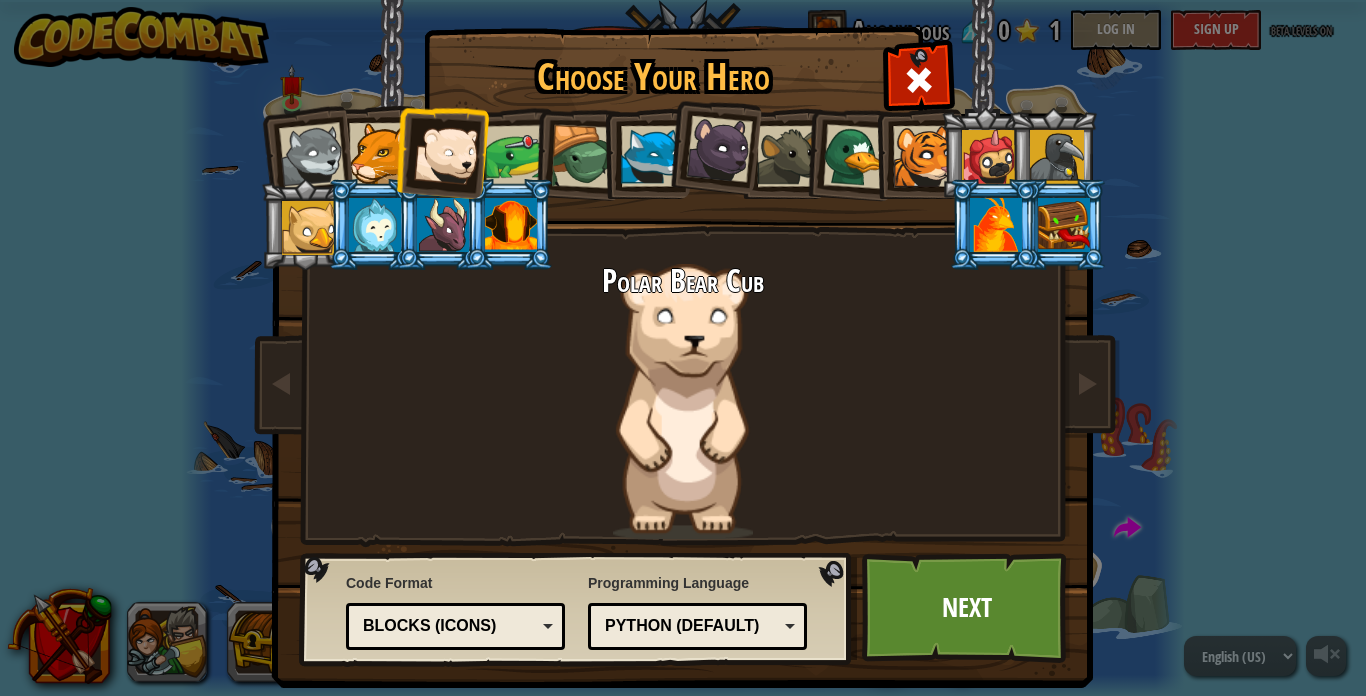 click at bounding box center [516, 156] 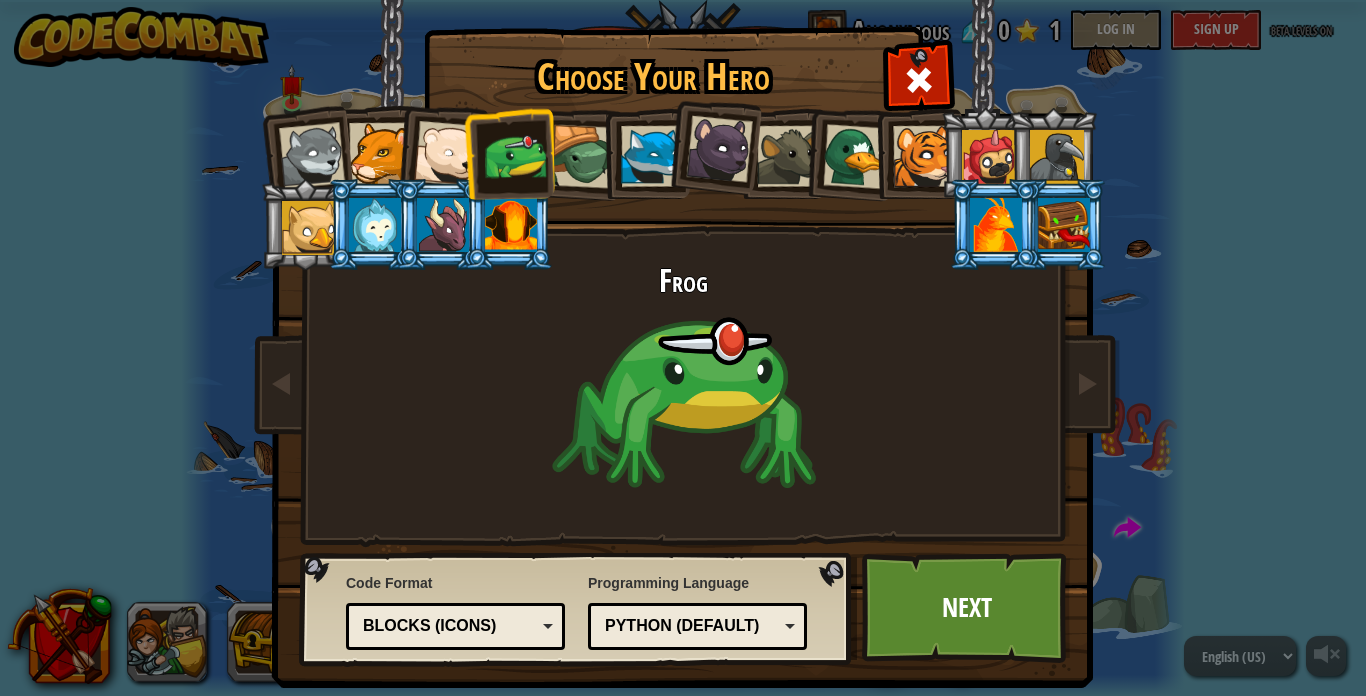 click at bounding box center [583, 157] 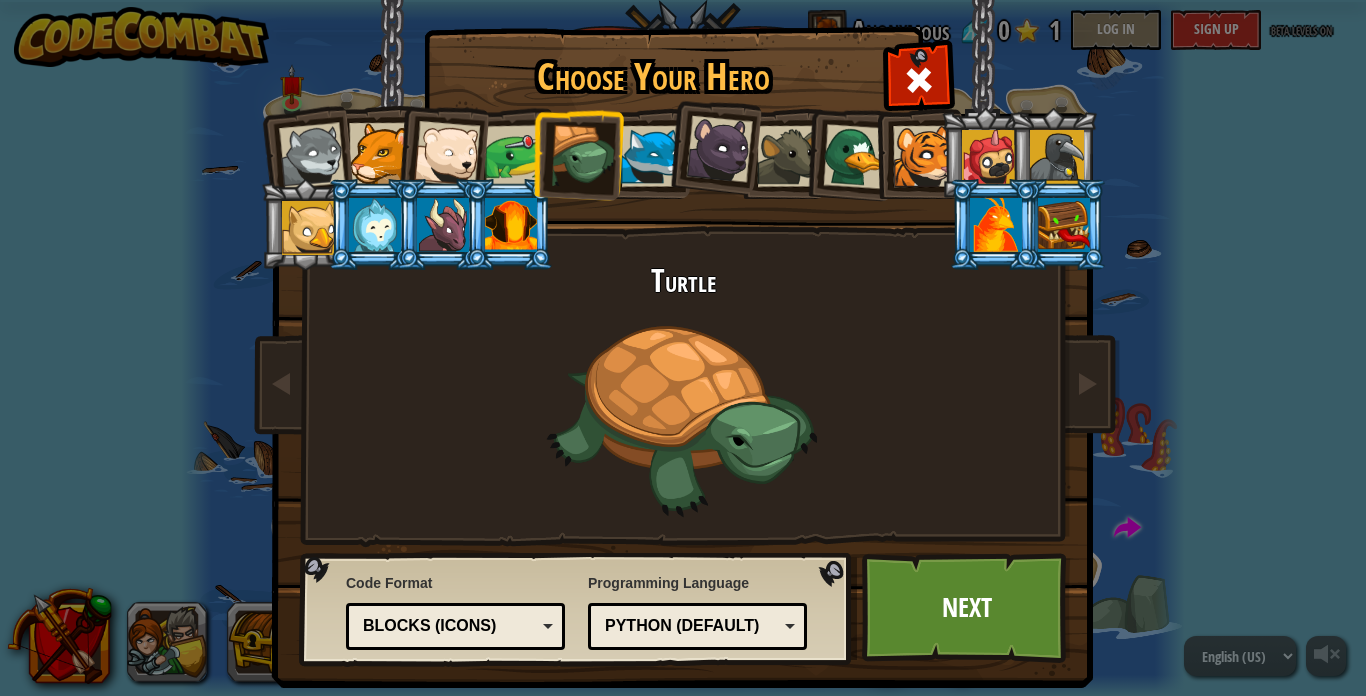 click at bounding box center (651, 156) 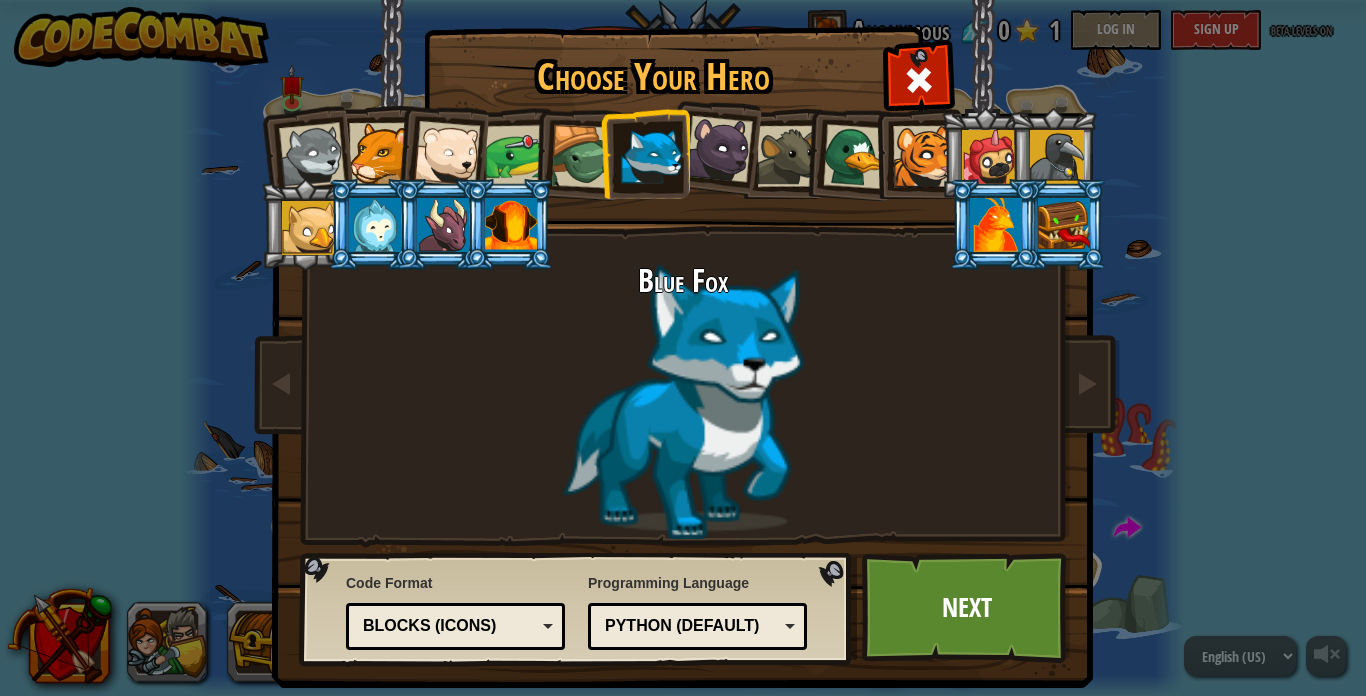 click at bounding box center (719, 149) 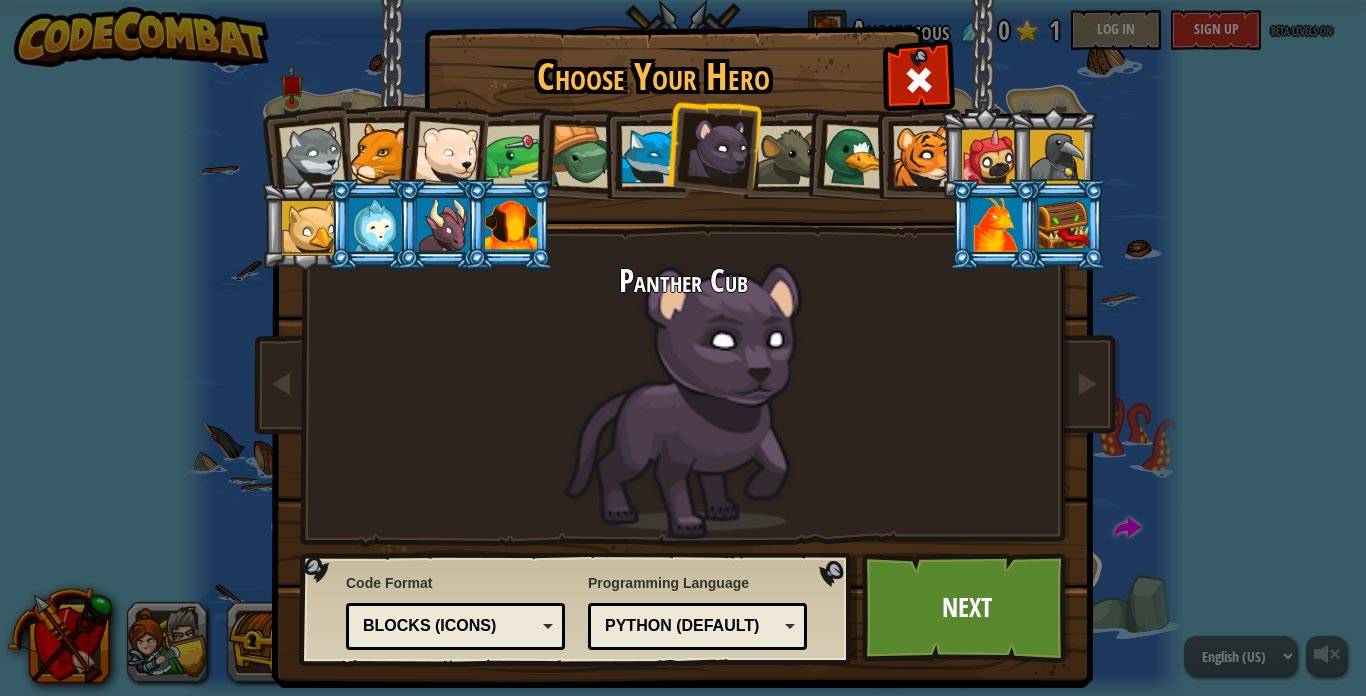 click at bounding box center (849, 153) 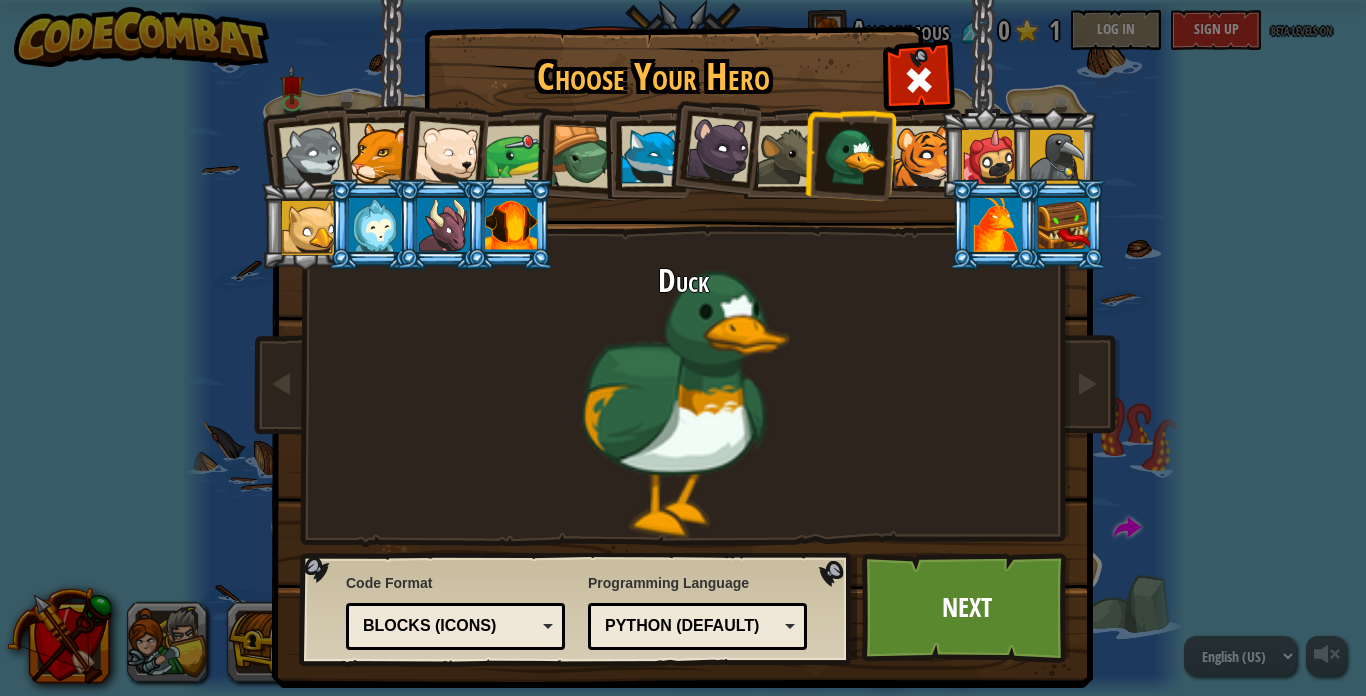 click at bounding box center [855, 156] 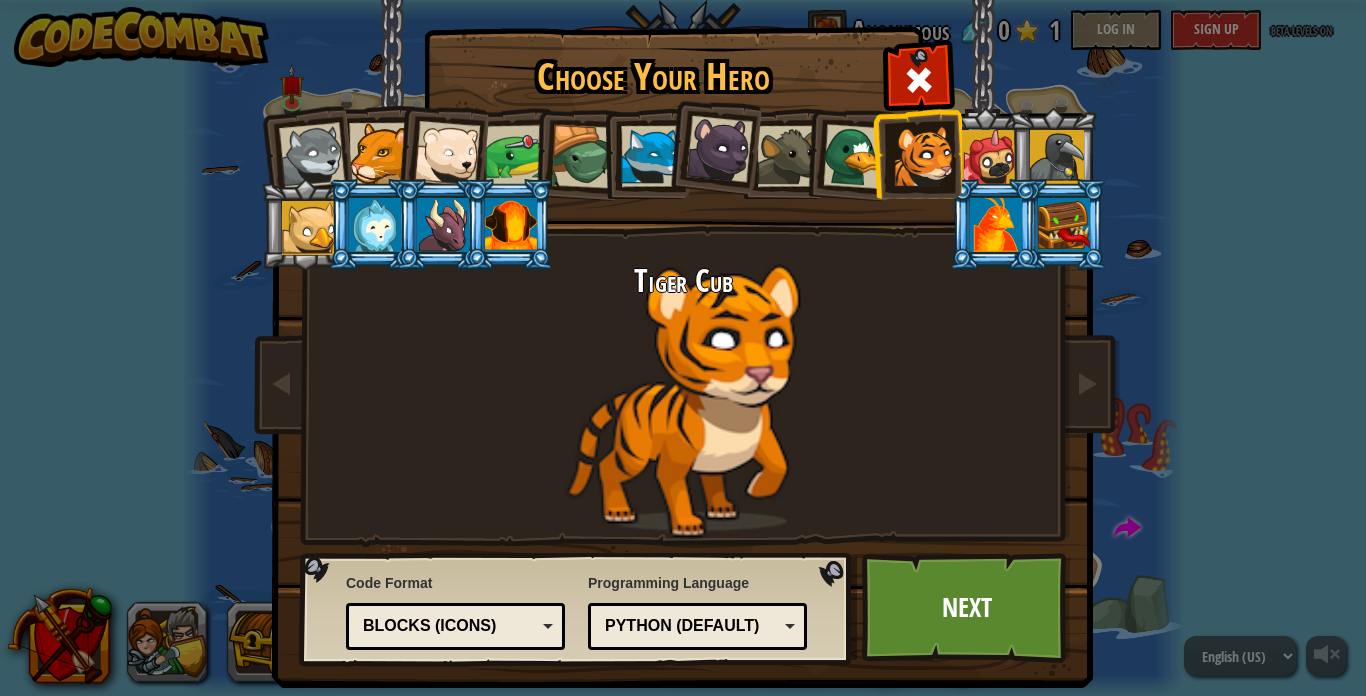 click at bounding box center (375, 225) 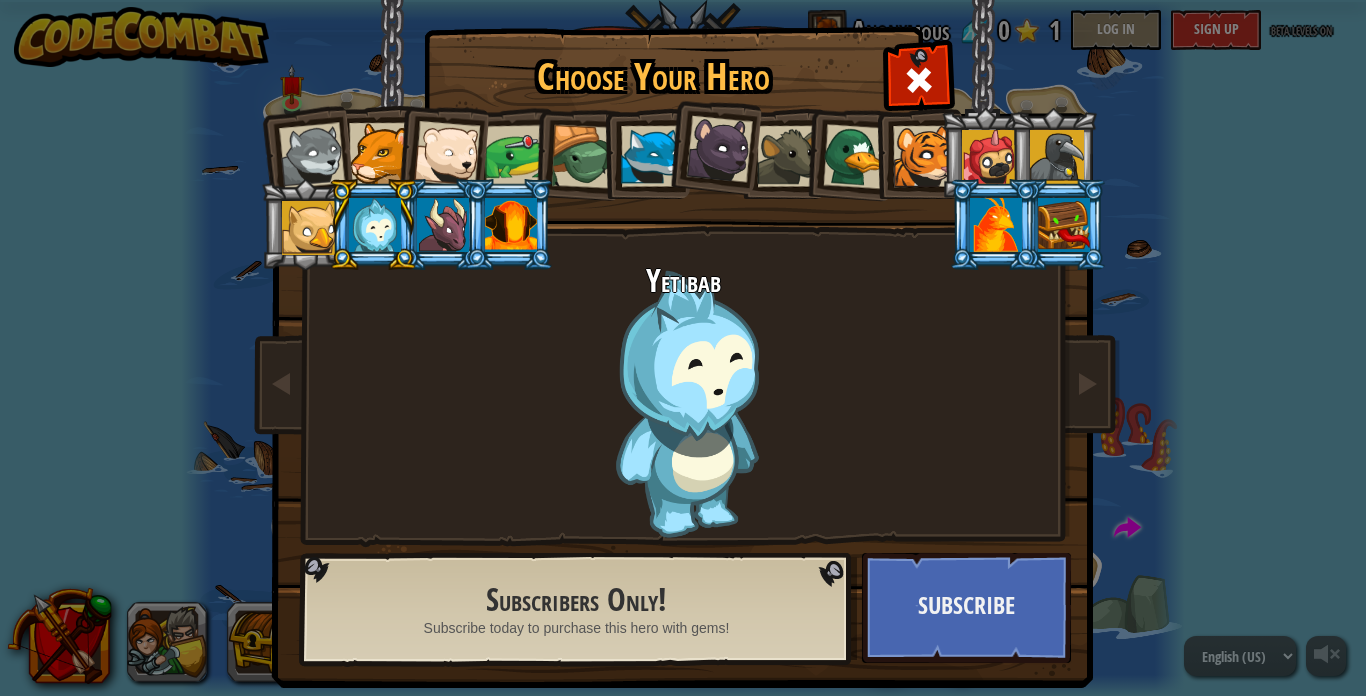 click at bounding box center [443, 225] 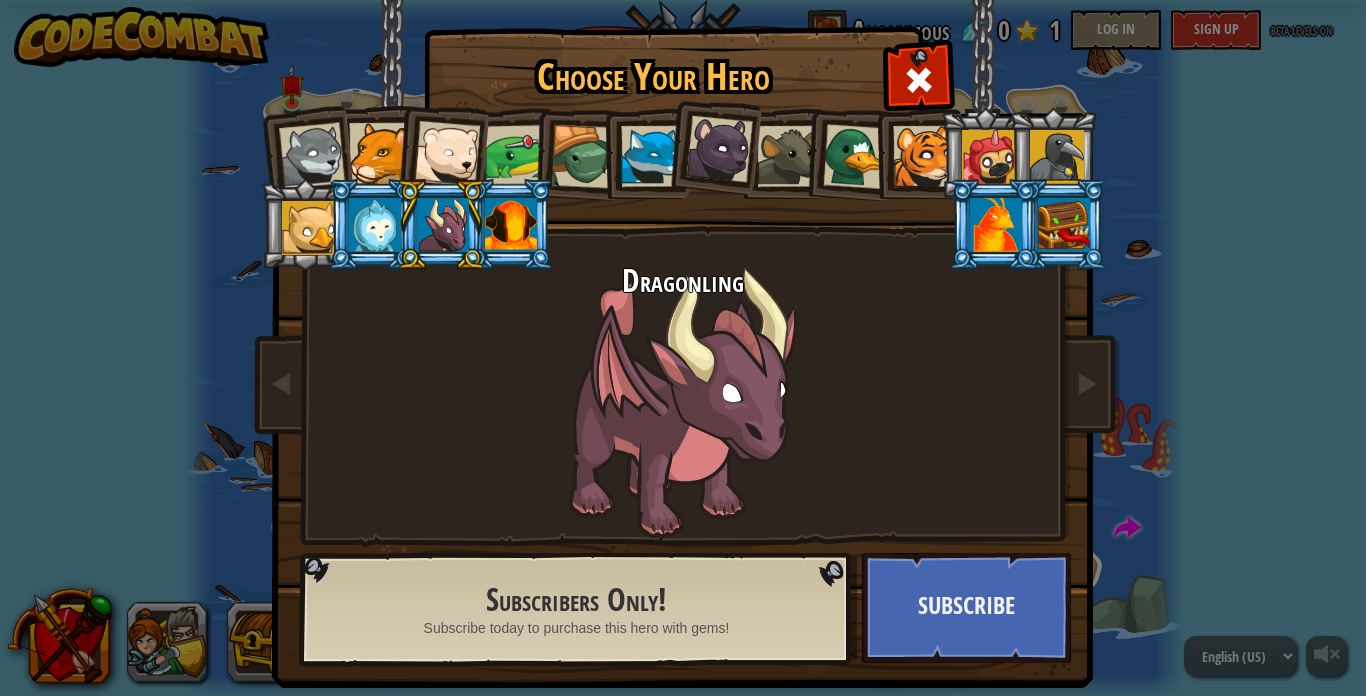 click at bounding box center (511, 225) 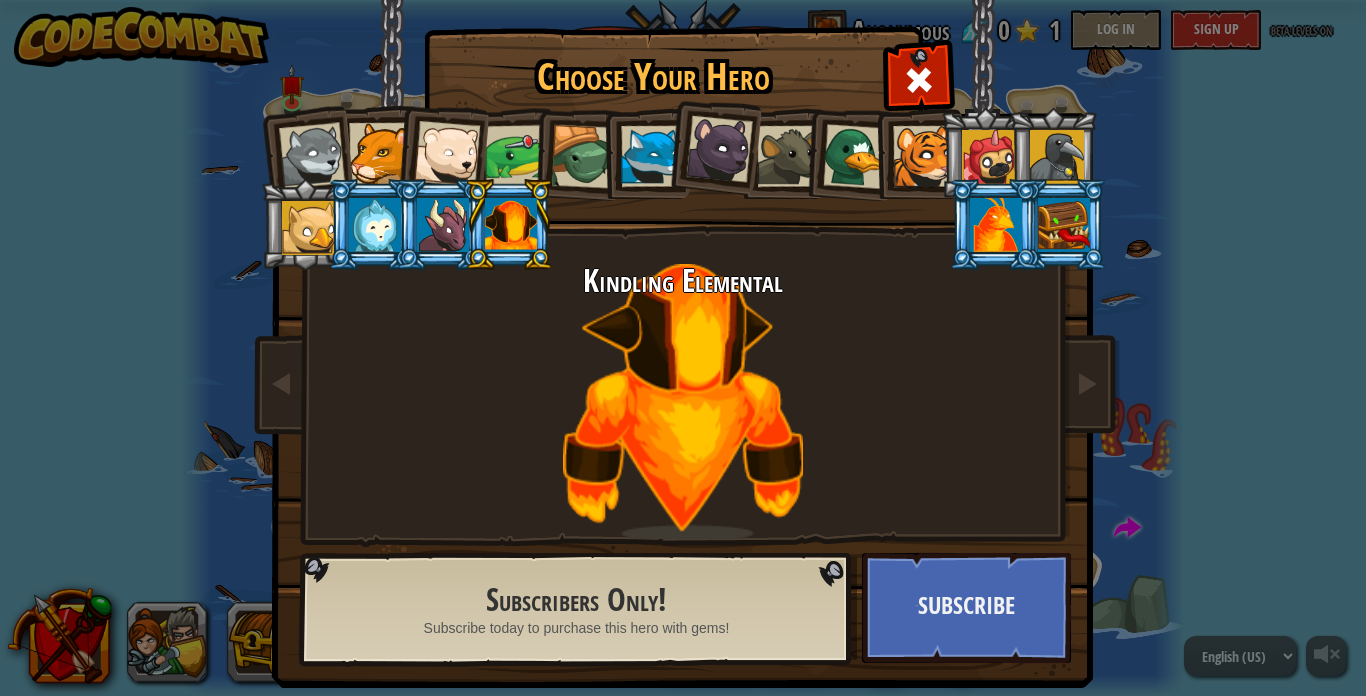 click at bounding box center (309, 228) 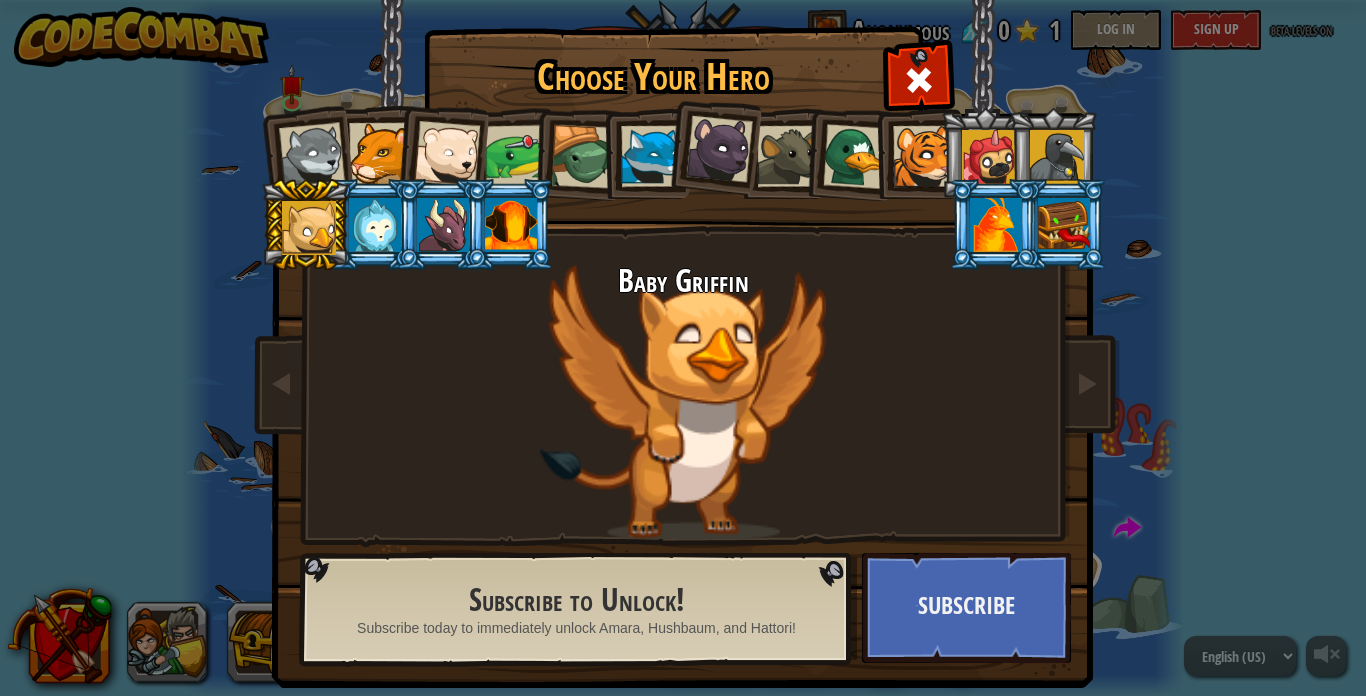 click at bounding box center (989, 157) 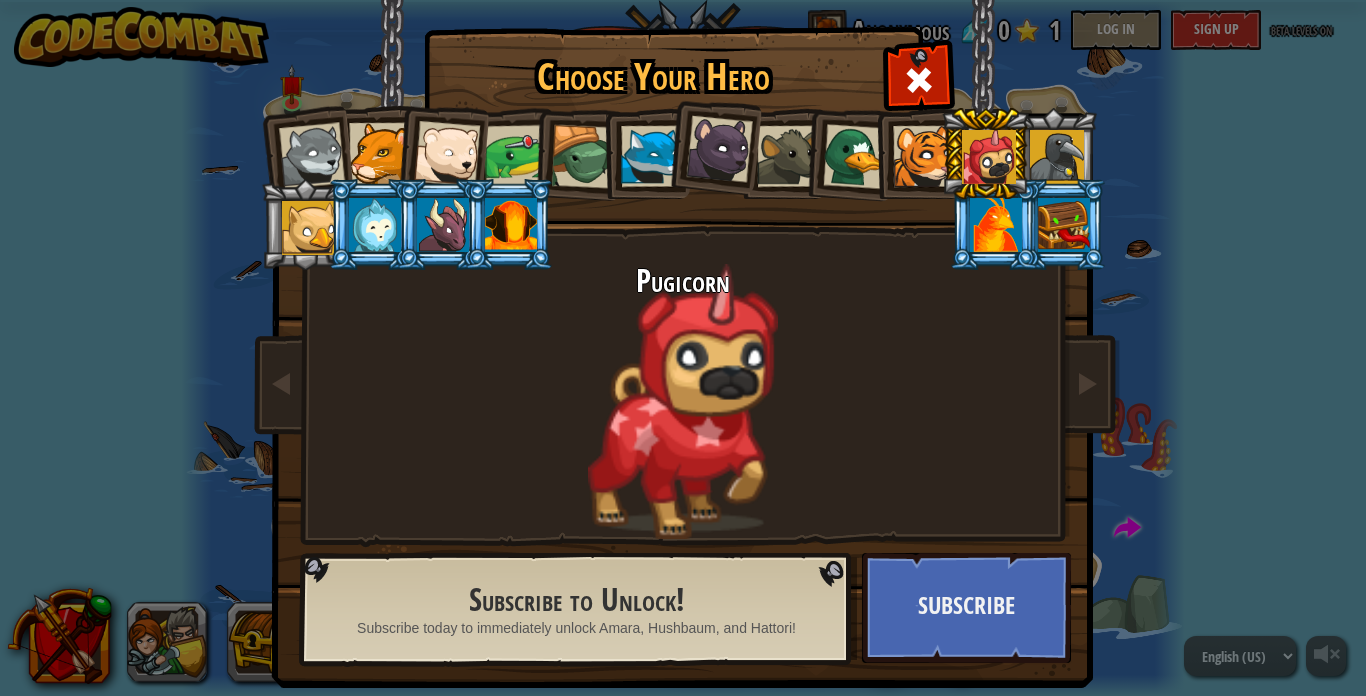 click at bounding box center [1057, 157] 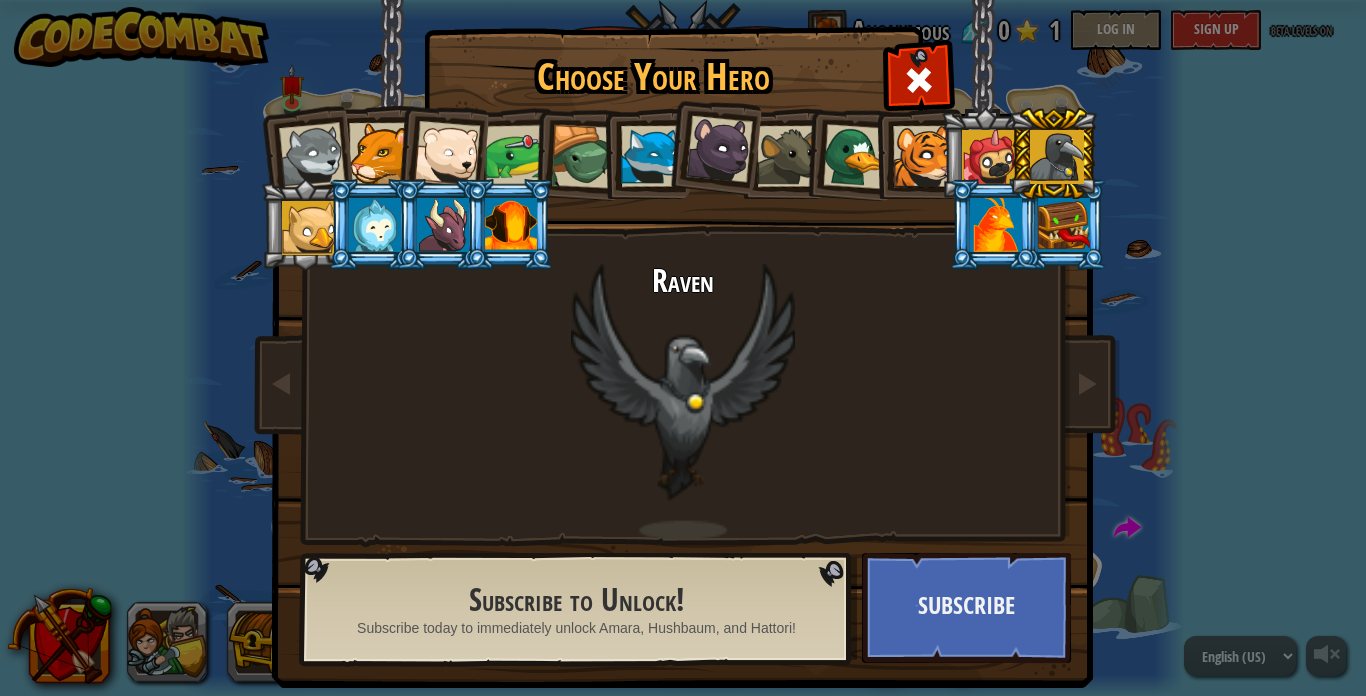 click at bounding box center (923, 156) 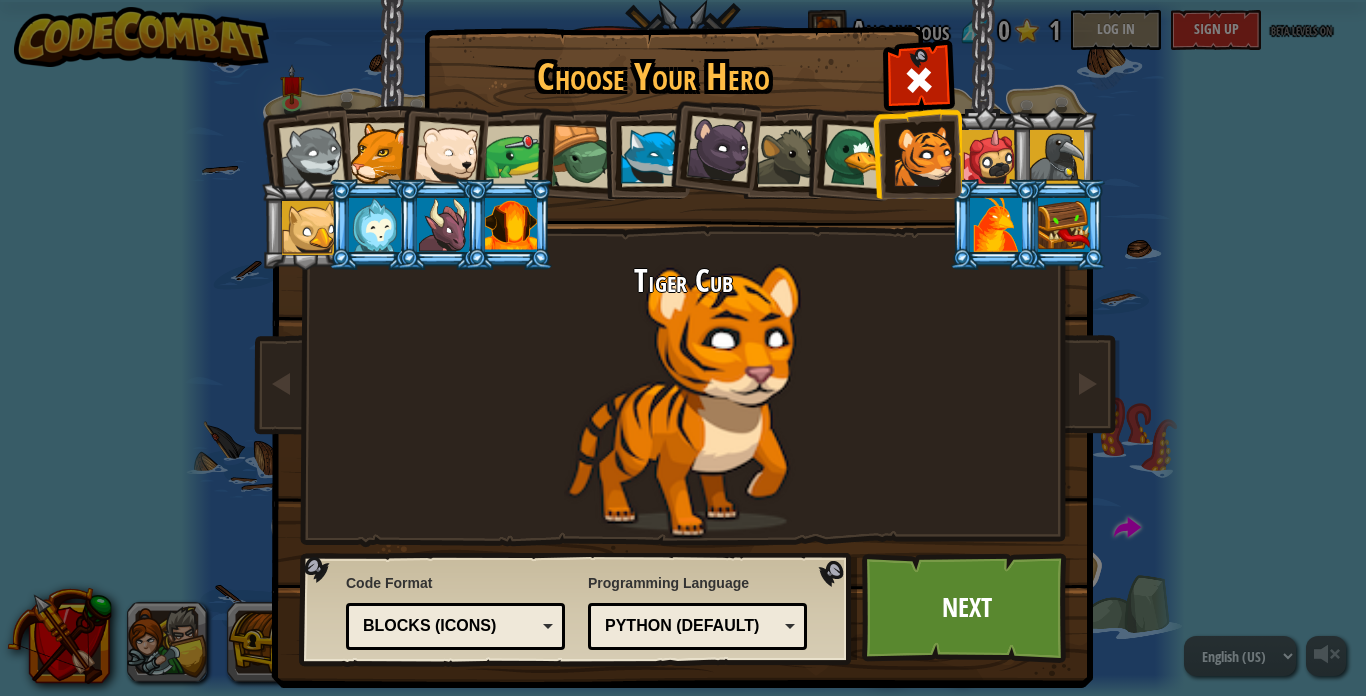 click at bounding box center (441, 224) 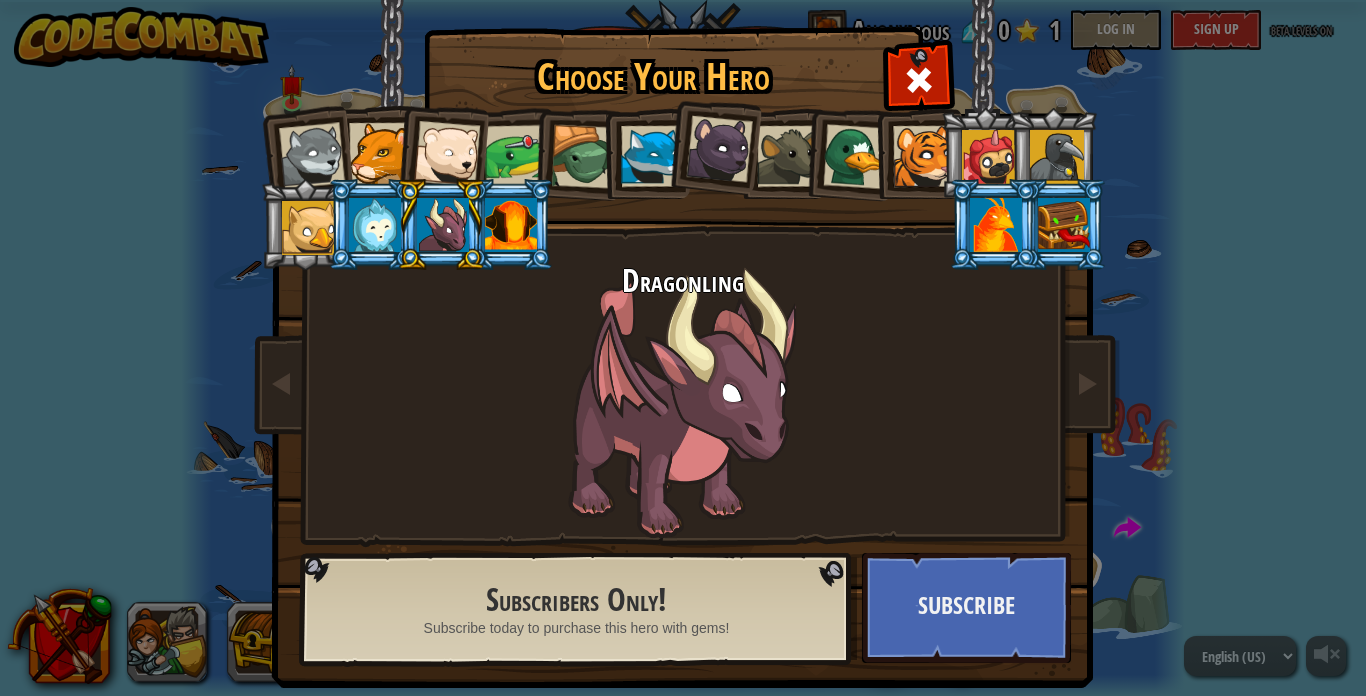 click at bounding box center [375, 225] 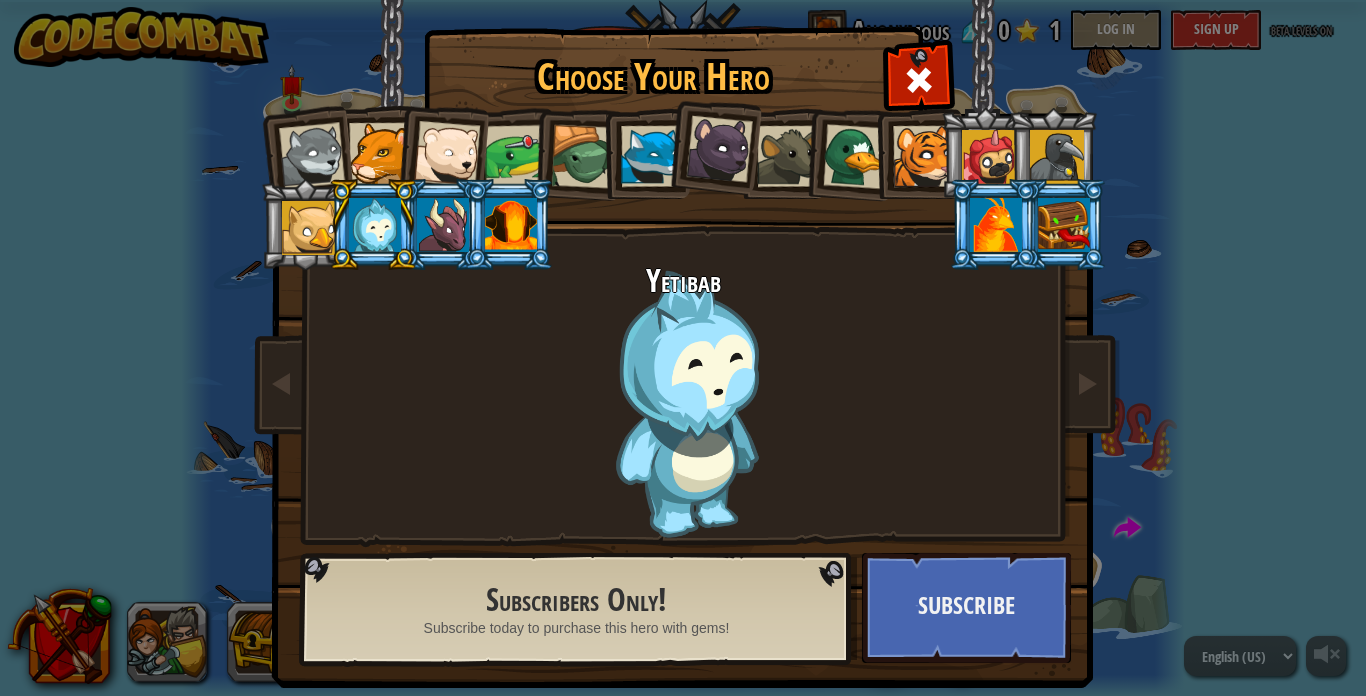 click on "Yetibab" at bounding box center (683, 401) 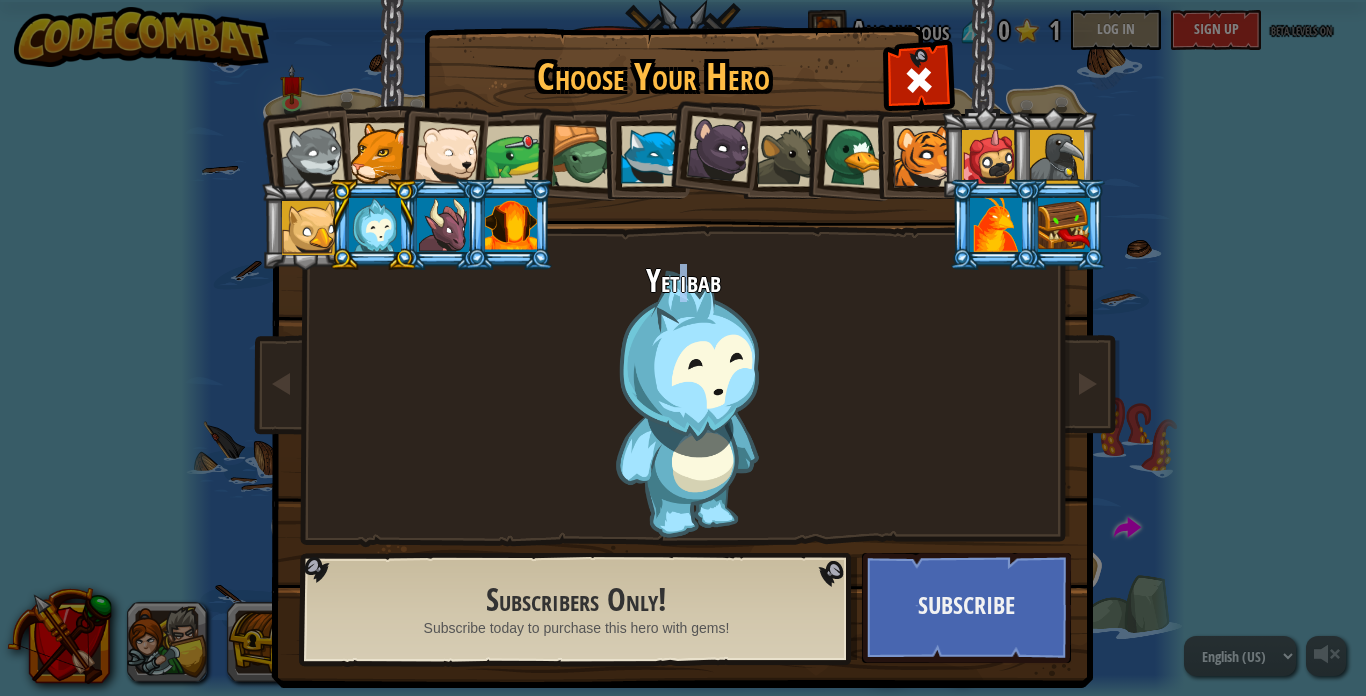 click on "Yetibab" at bounding box center [683, 281] 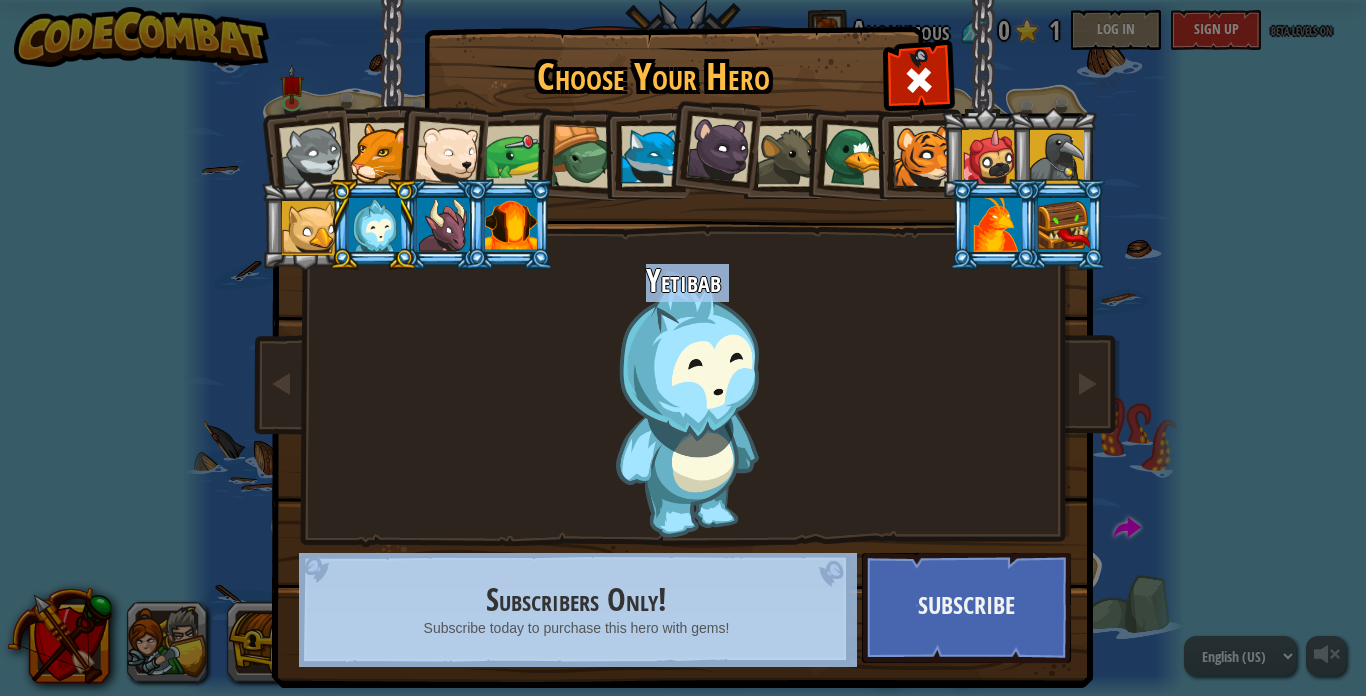 click on "Yetibab" at bounding box center [683, 281] 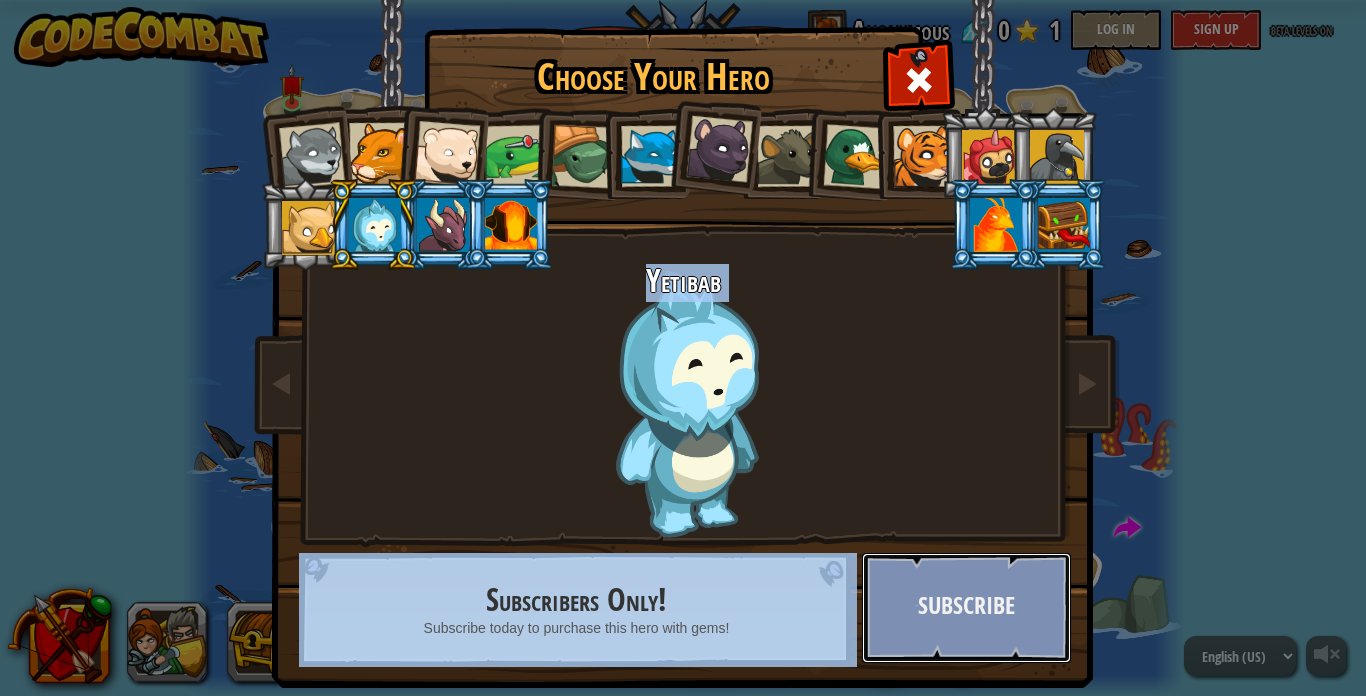 click on "Subscribe" at bounding box center (966, 608) 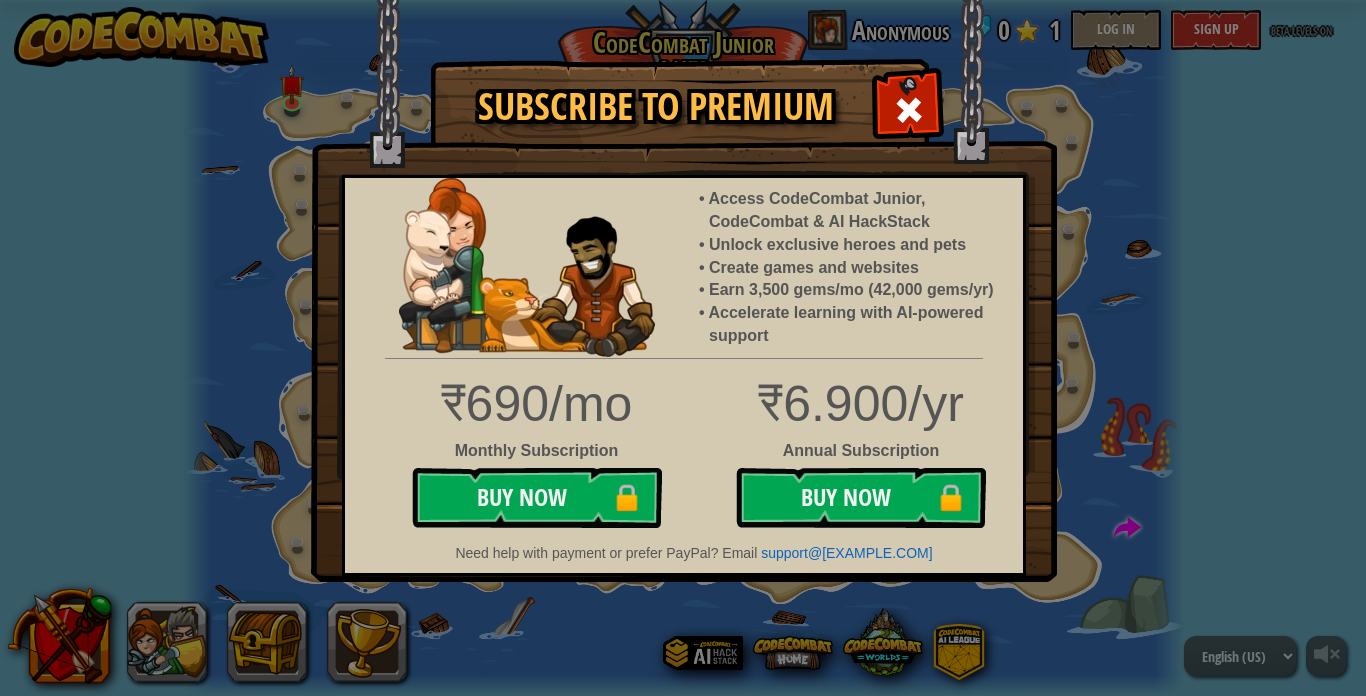 click at bounding box center [909, 110] 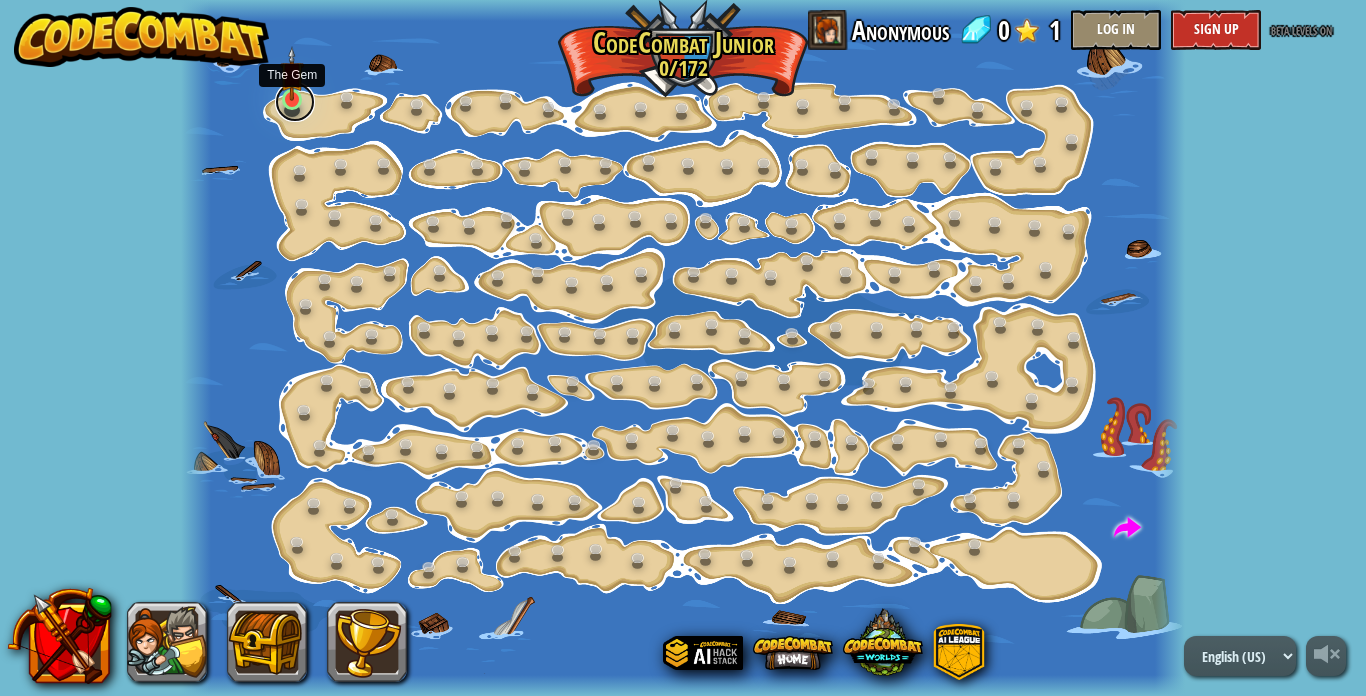 click at bounding box center (295, 102) 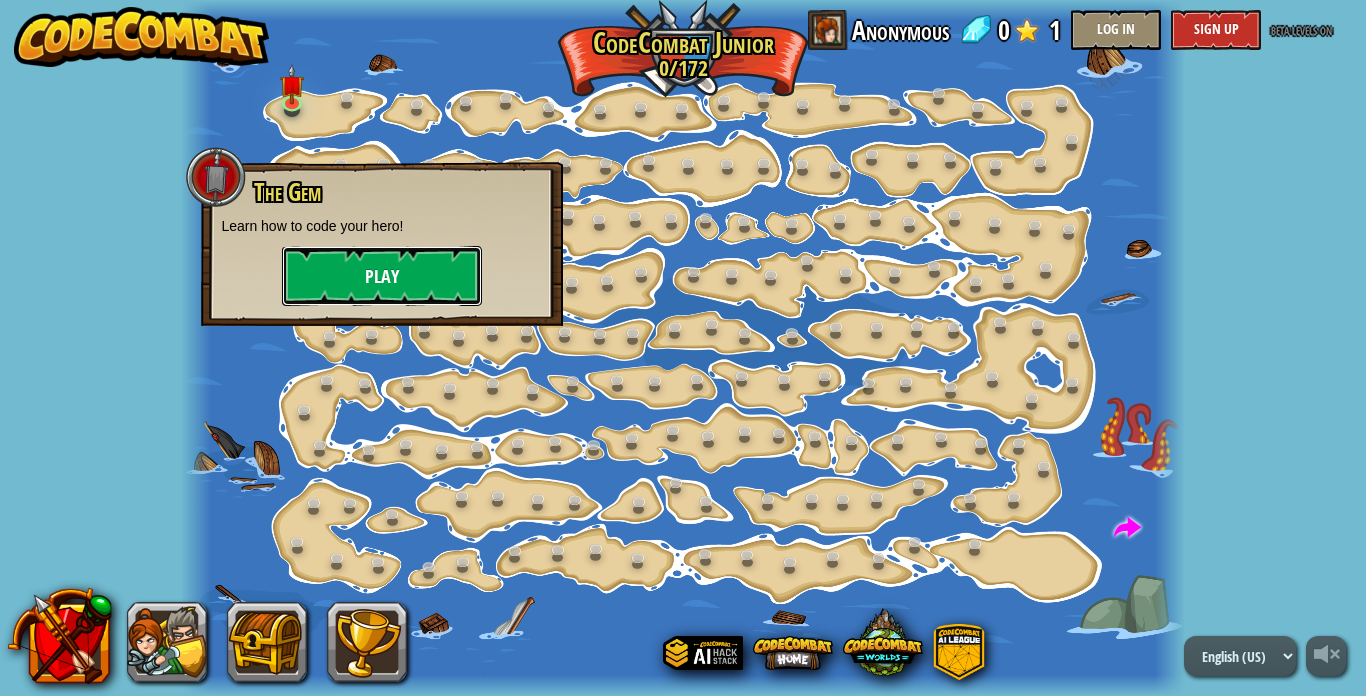 click on "Play" at bounding box center (382, 276) 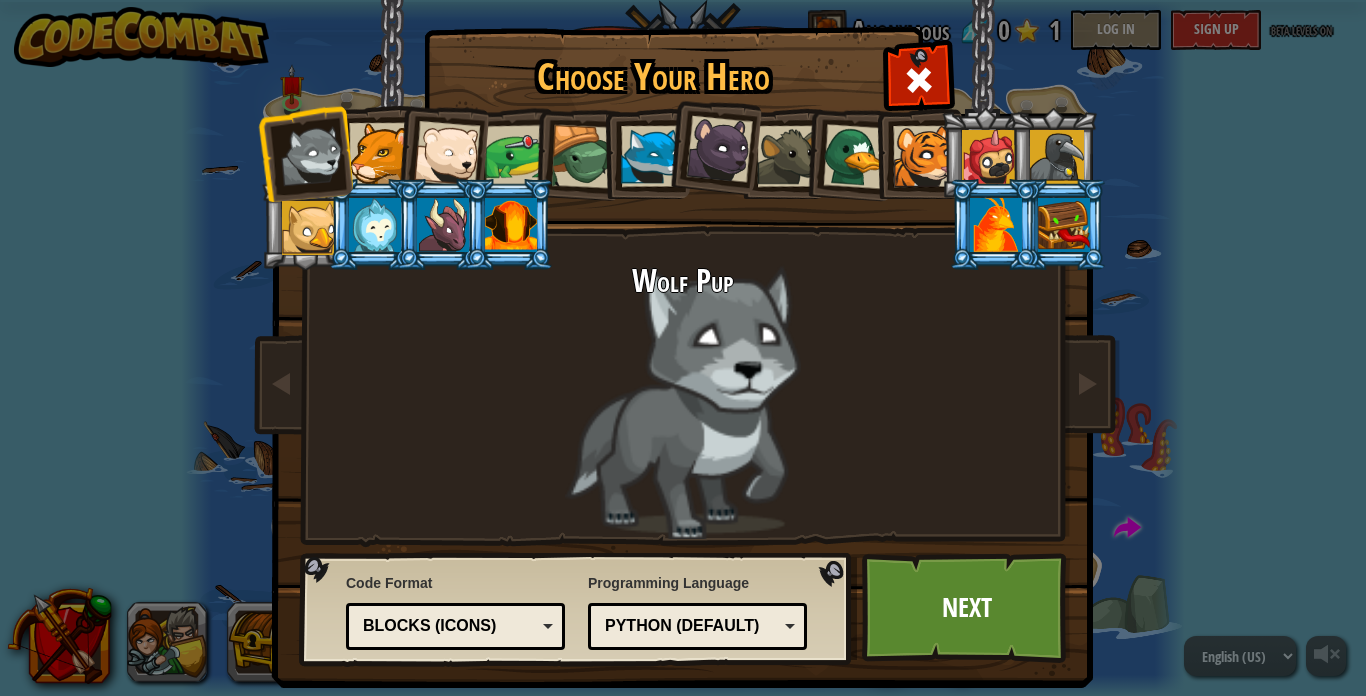 click at bounding box center [375, 225] 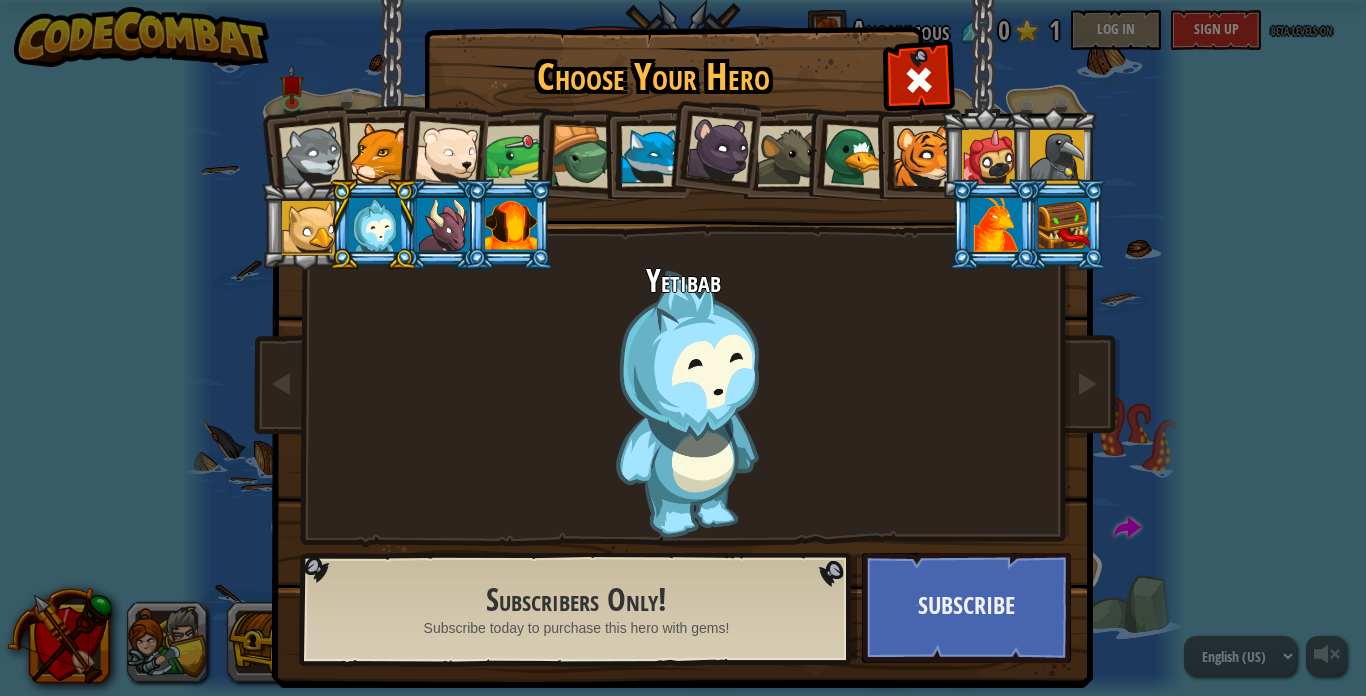 click on "Subscribers Only! Subscribe today to purchase this hero with gems!" at bounding box center (576, 611) 